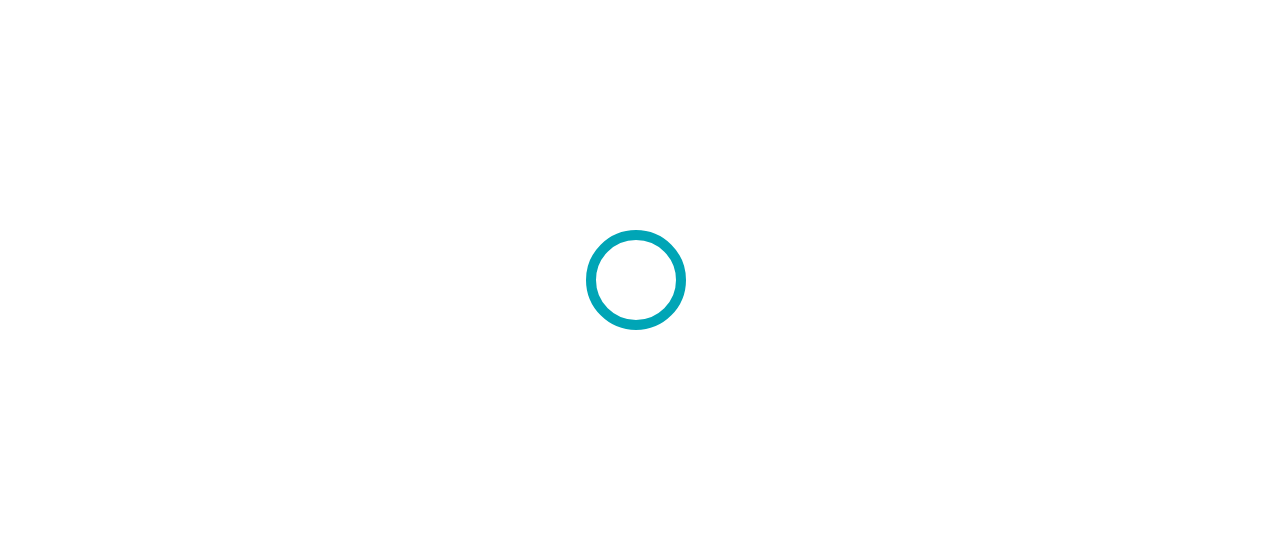 scroll, scrollTop: 0, scrollLeft: 0, axis: both 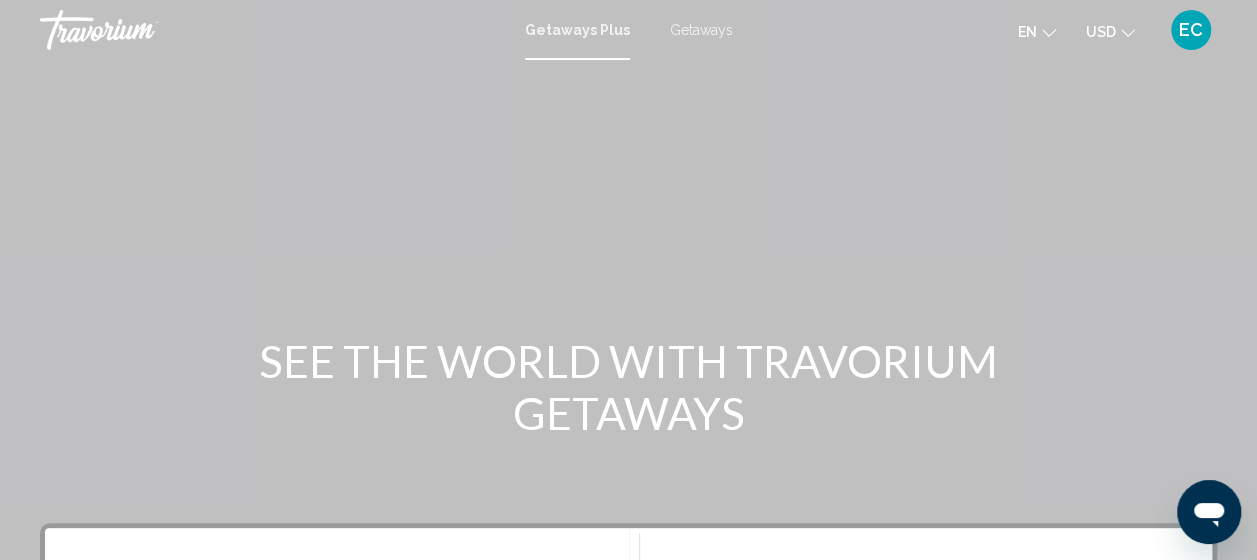 click 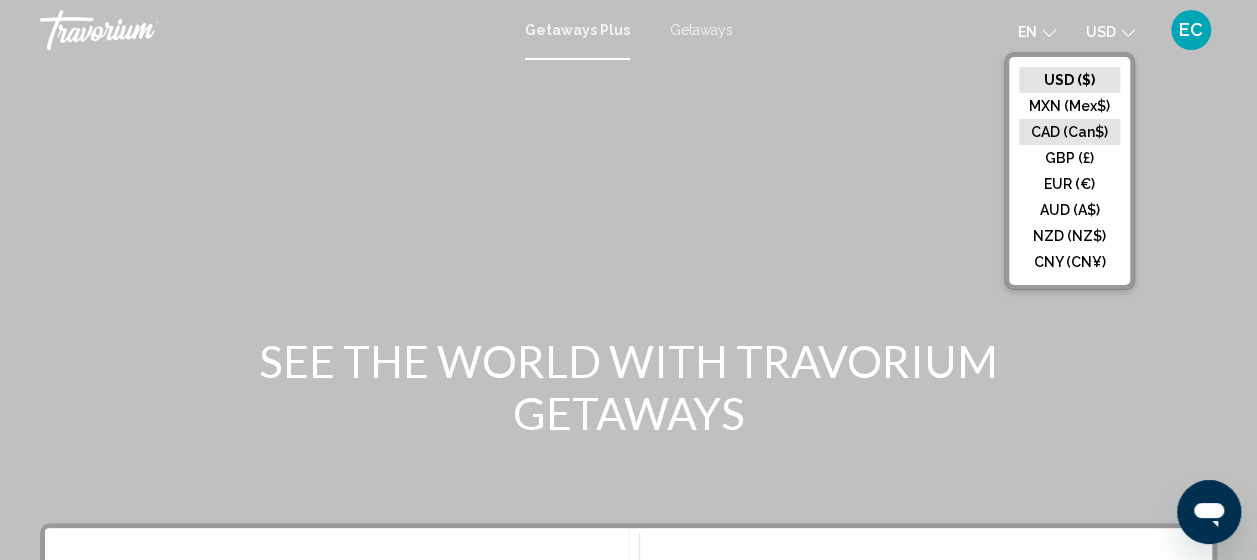 click on "CAD (Can$)" 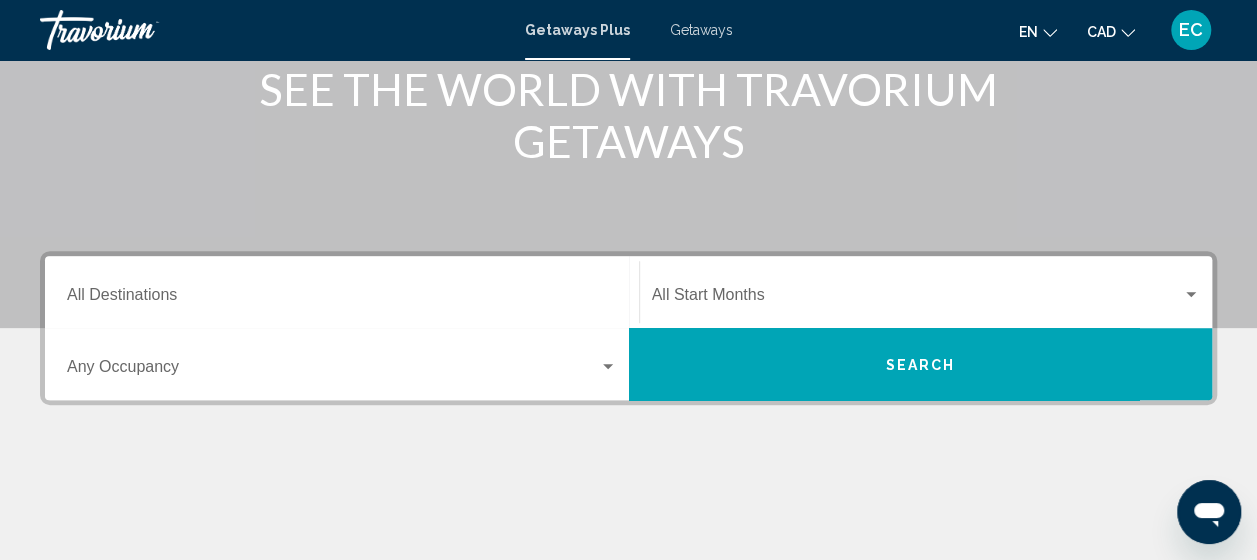 scroll, scrollTop: 284, scrollLeft: 0, axis: vertical 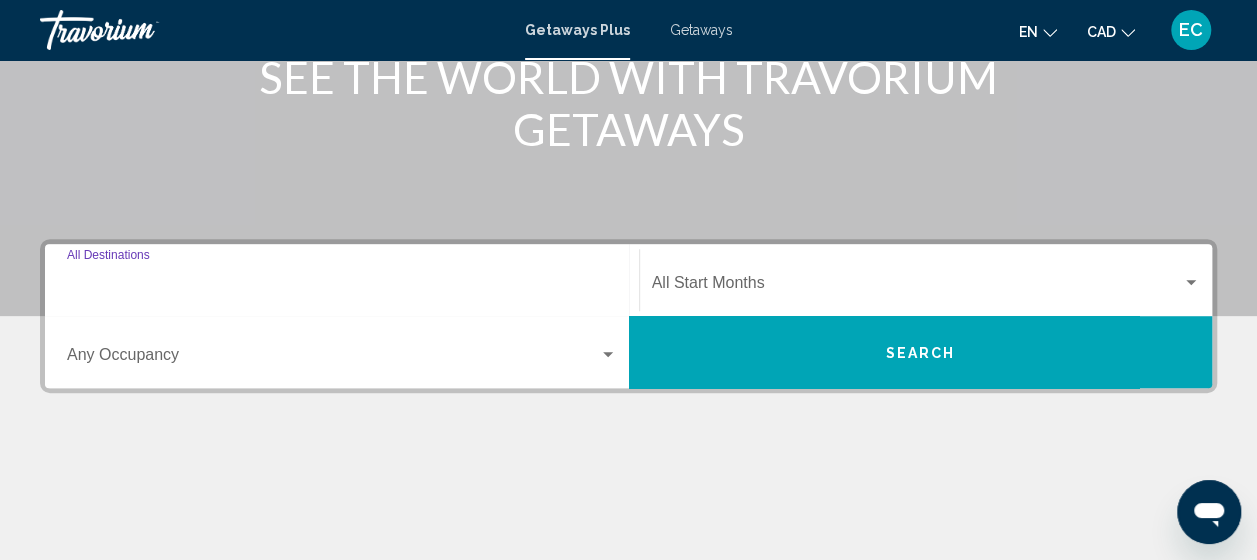 click on "Destination All Destinations" at bounding box center [342, 287] 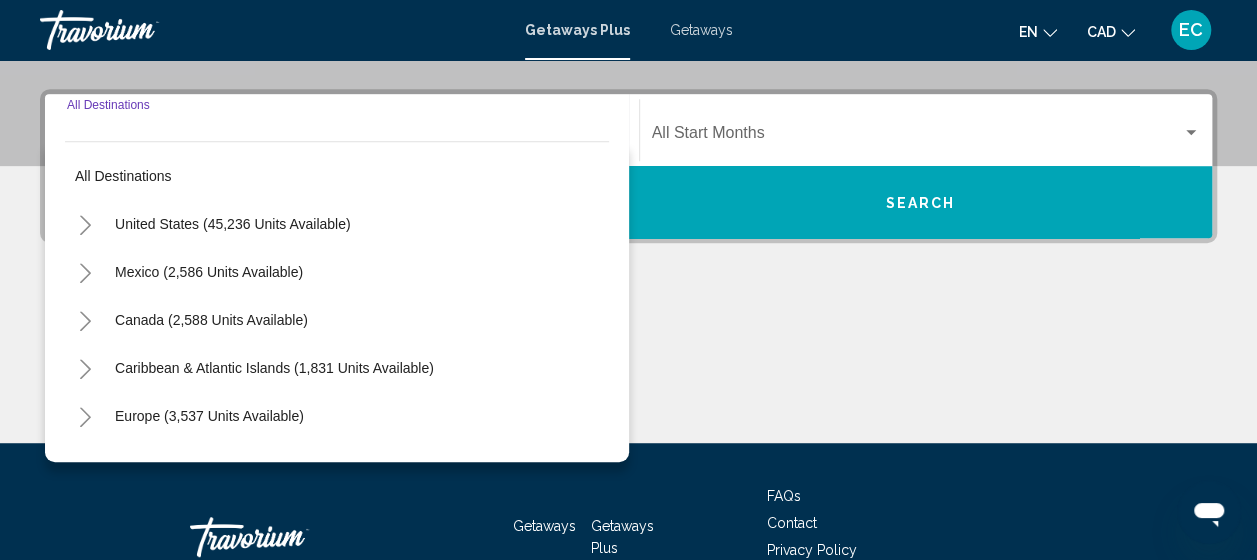 scroll, scrollTop: 458, scrollLeft: 0, axis: vertical 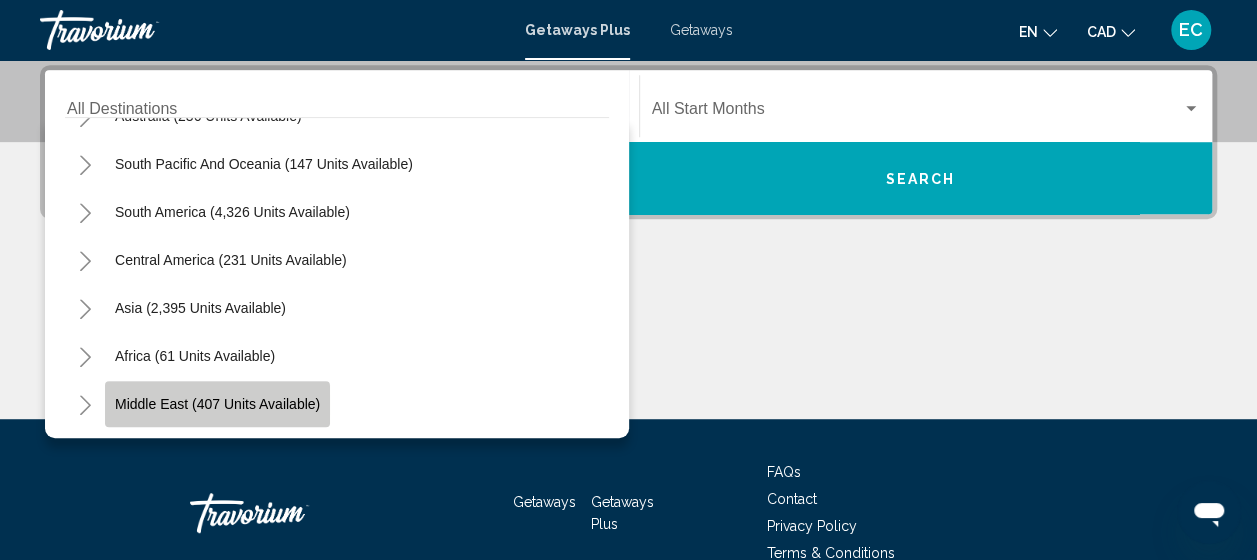 click on "Middle East (407 units available)" 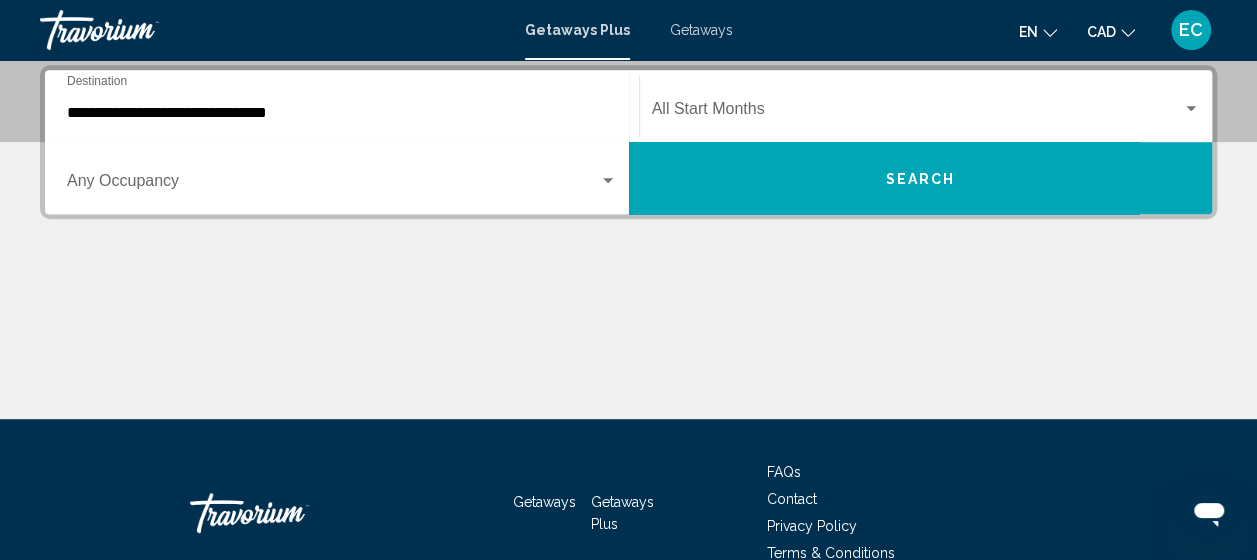 click at bounding box center [628, 344] 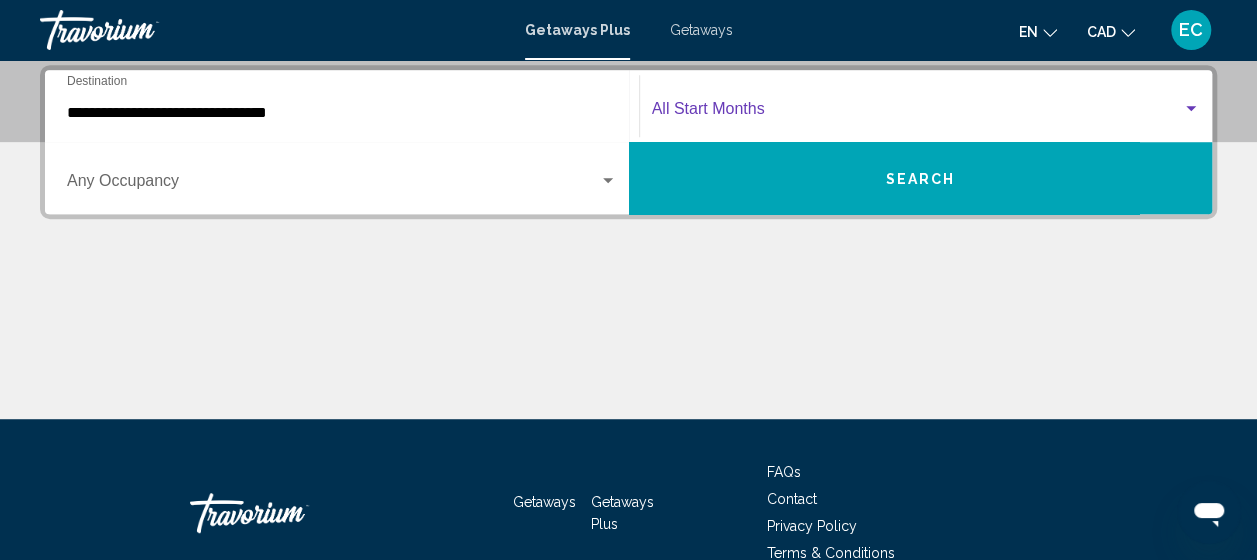 click at bounding box center [917, 113] 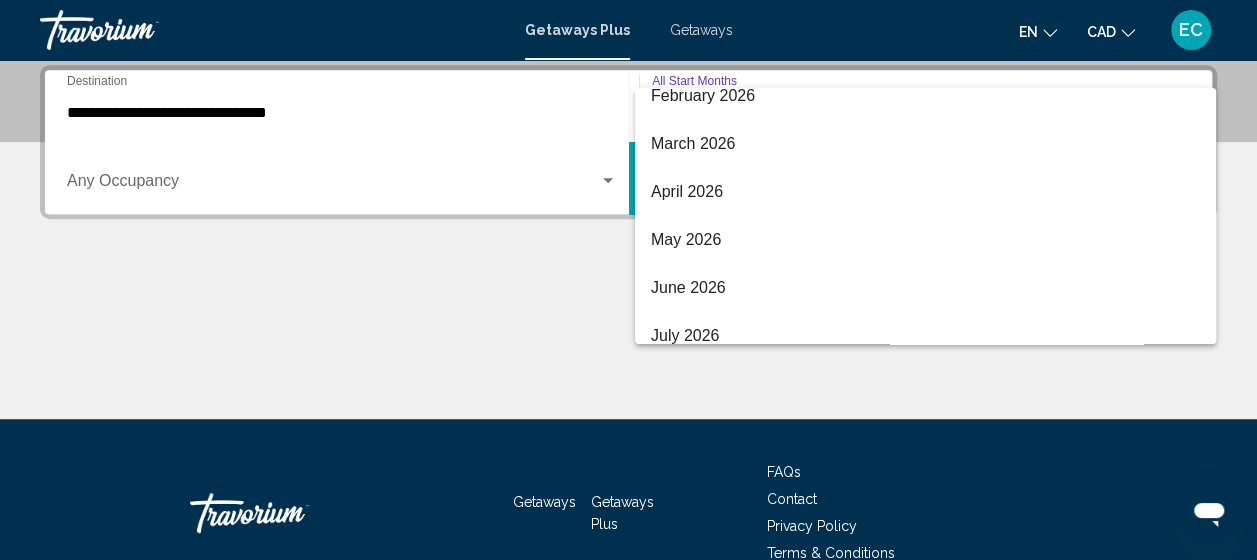 scroll, scrollTop: 358, scrollLeft: 0, axis: vertical 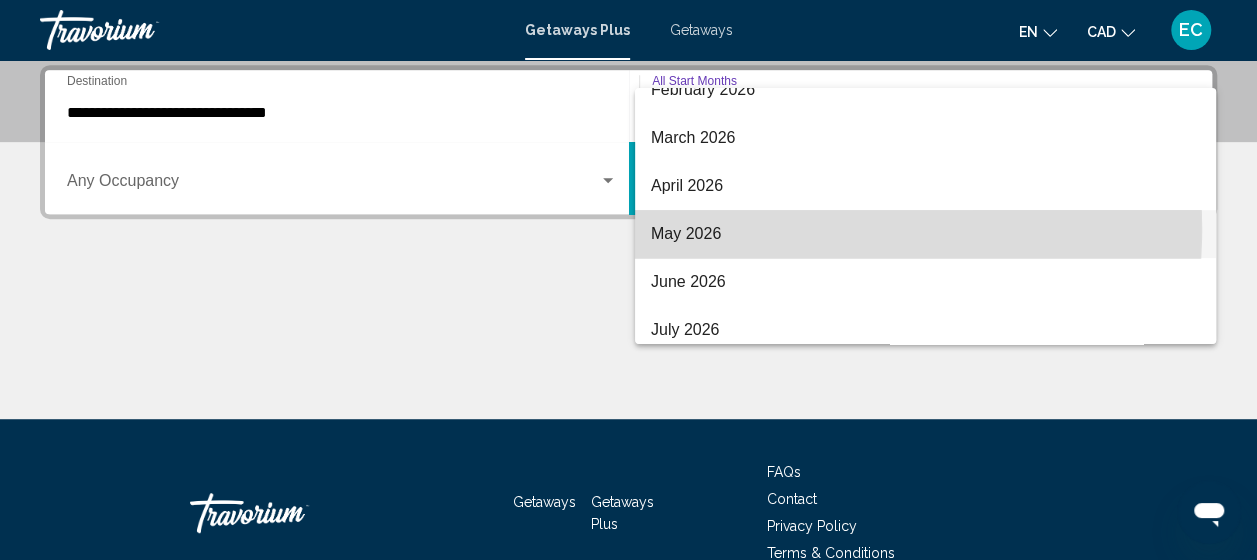 click on "May 2026" at bounding box center (925, 234) 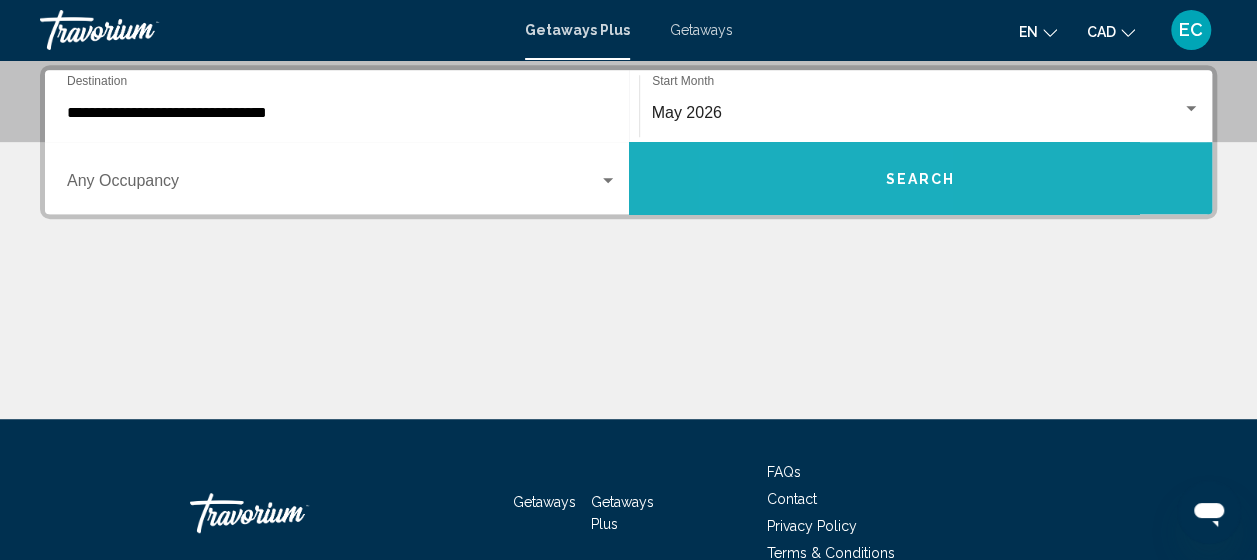 click on "Search" at bounding box center [921, 178] 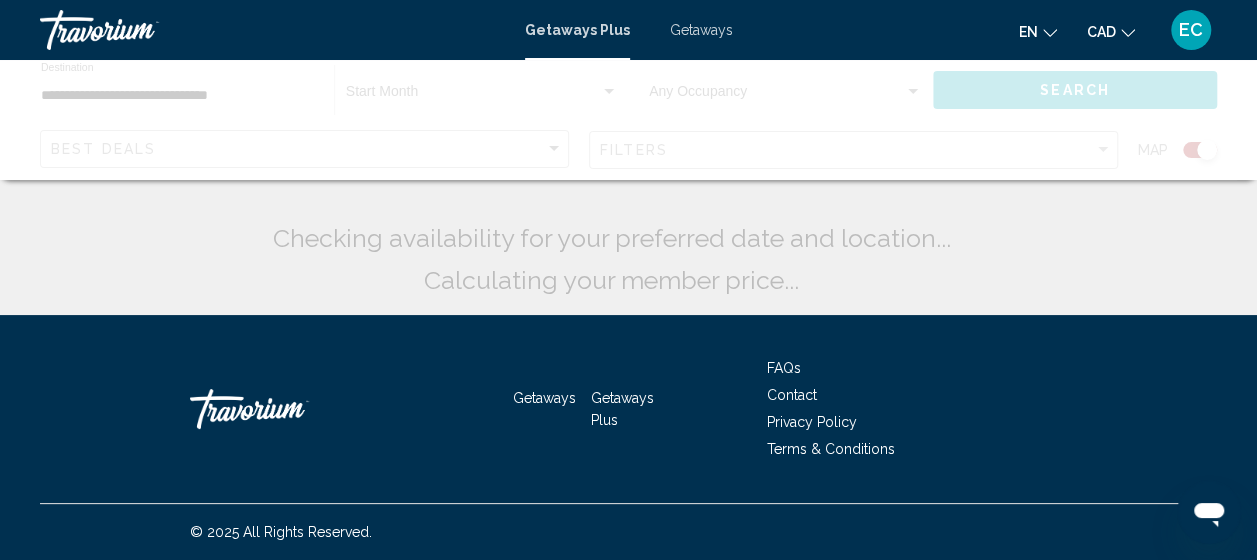 scroll, scrollTop: 0, scrollLeft: 0, axis: both 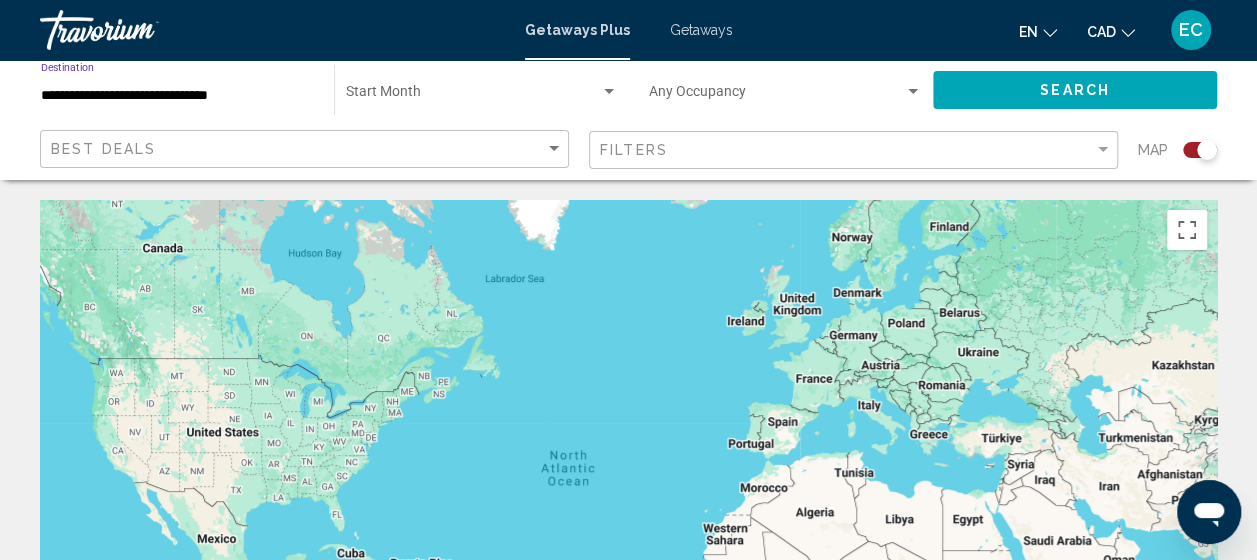click on "**********" at bounding box center [177, 96] 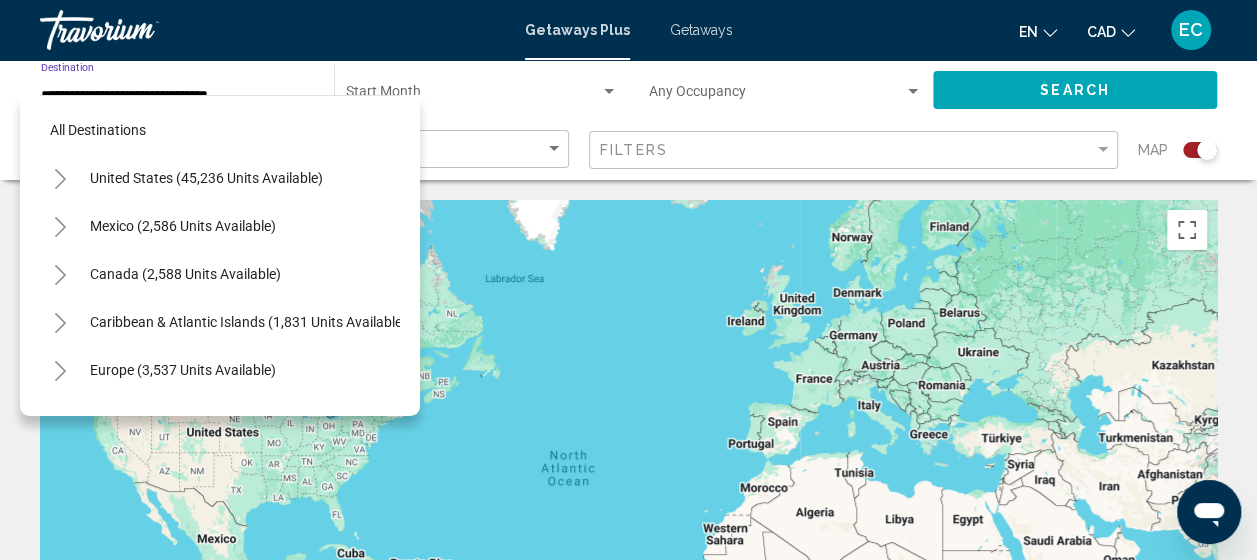 scroll, scrollTop: 462, scrollLeft: 0, axis: vertical 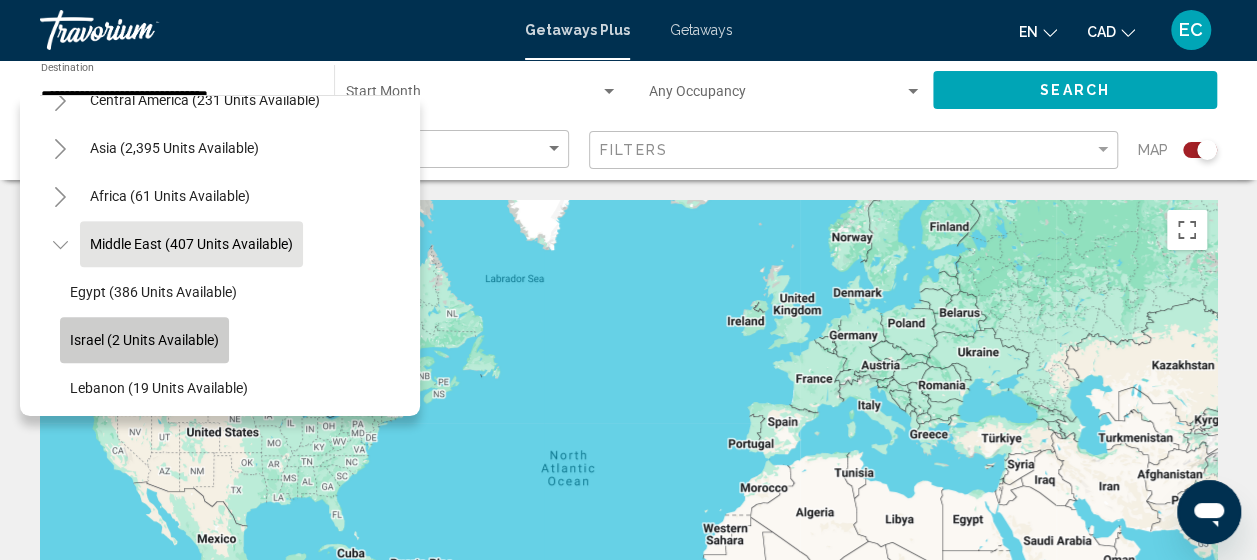 click on "Israel (2 units available)" 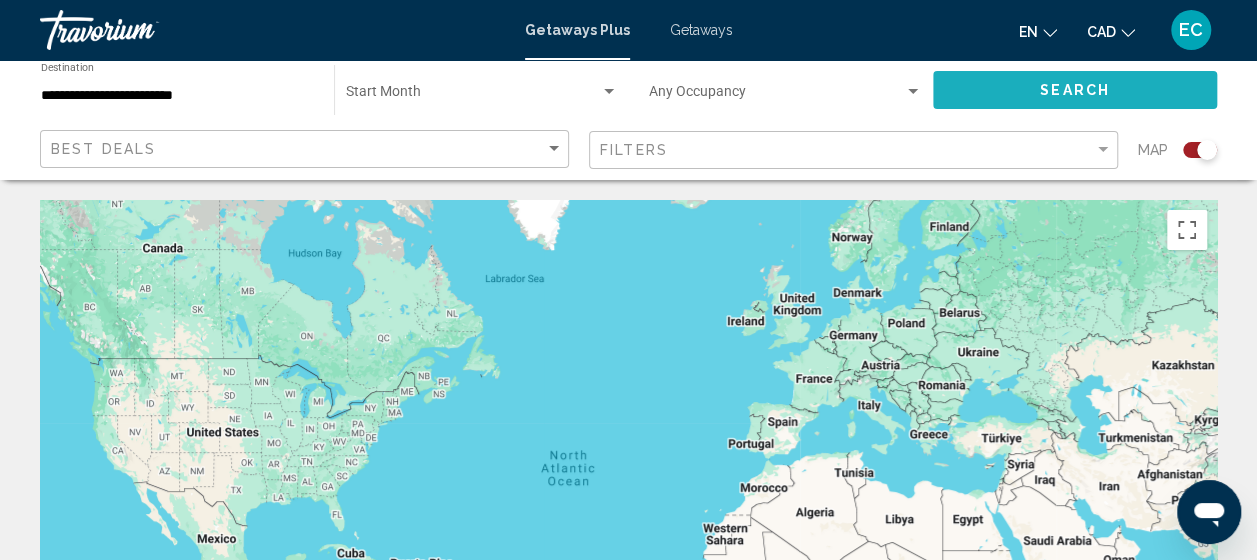 click on "Search" 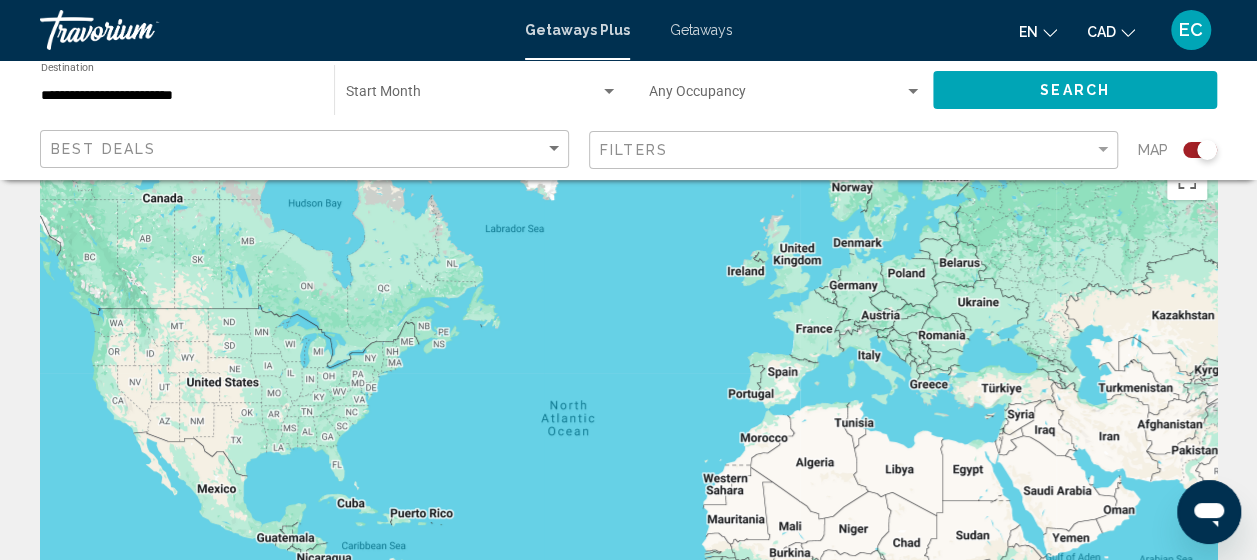 scroll, scrollTop: 0, scrollLeft: 0, axis: both 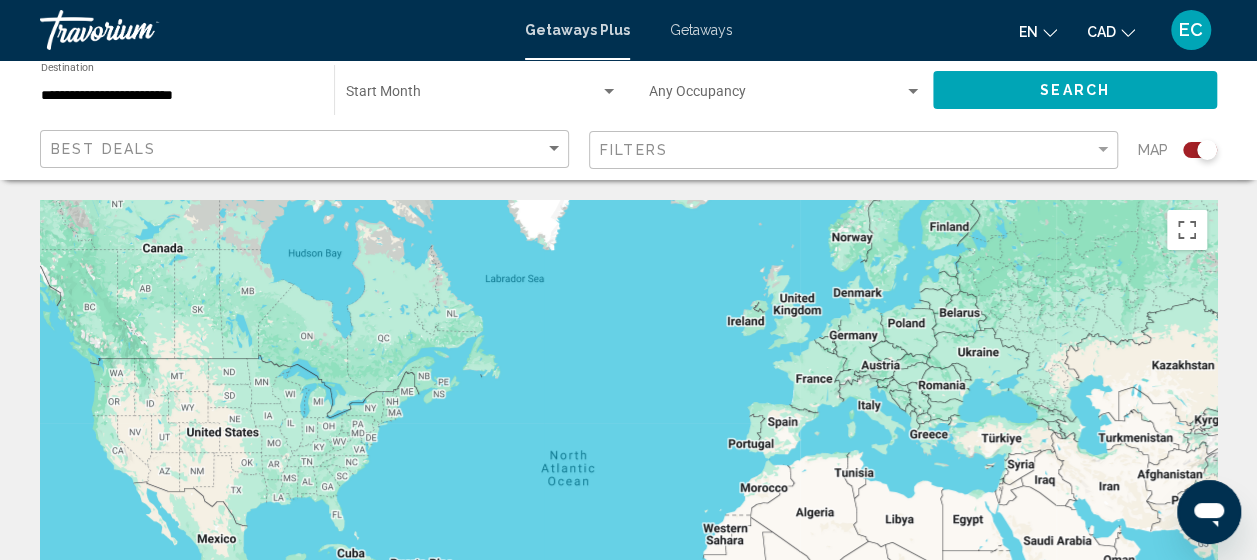 click on "Start Month All Start Months" 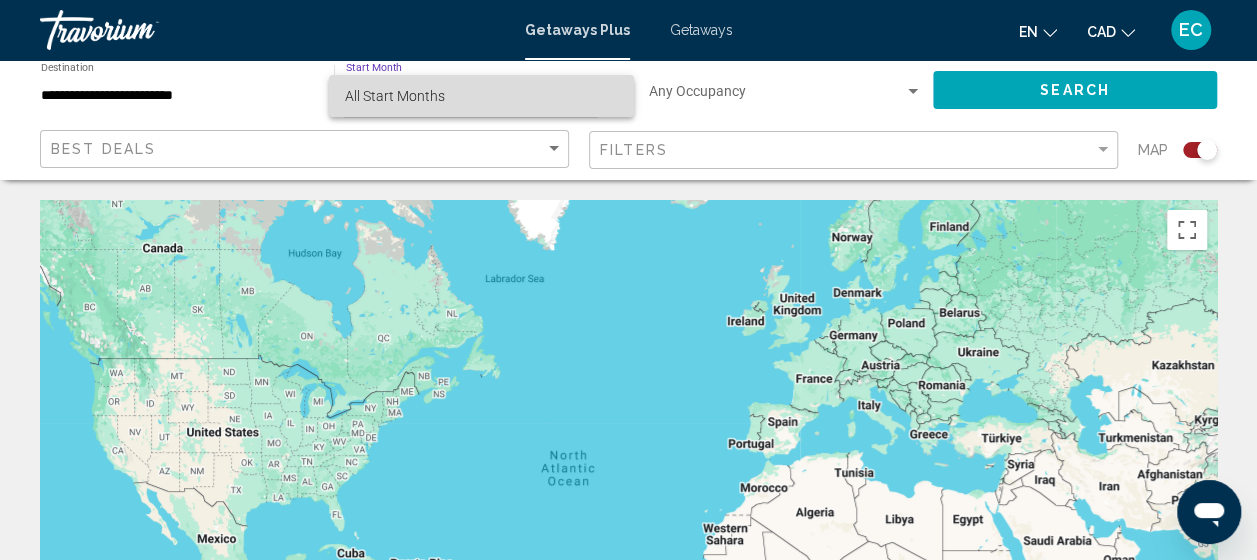 click on "All Start Months" at bounding box center (395, 96) 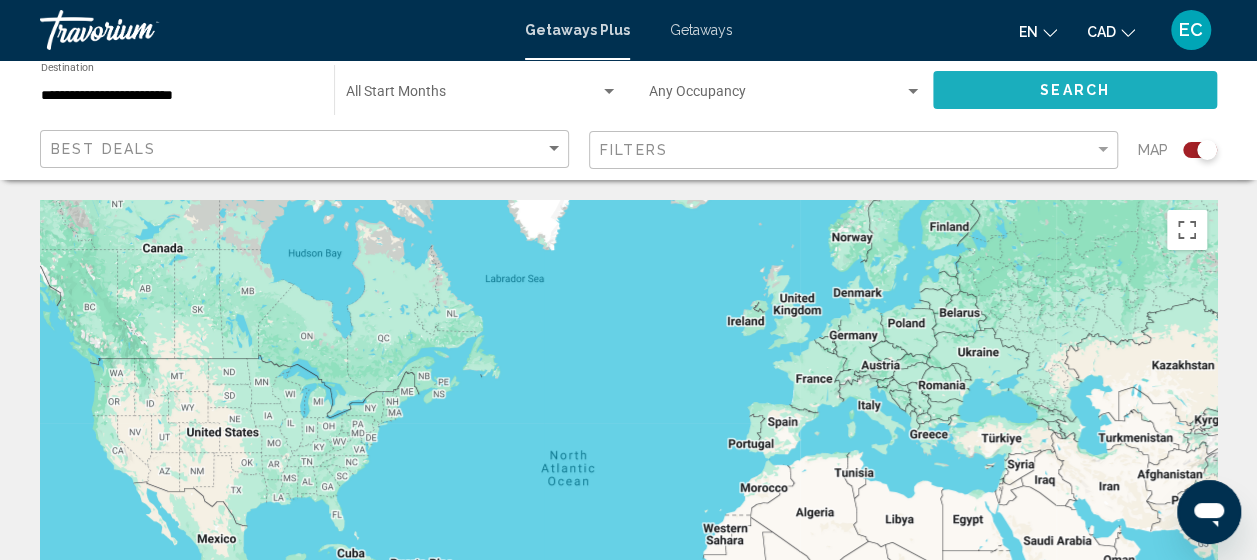 click on "Search" 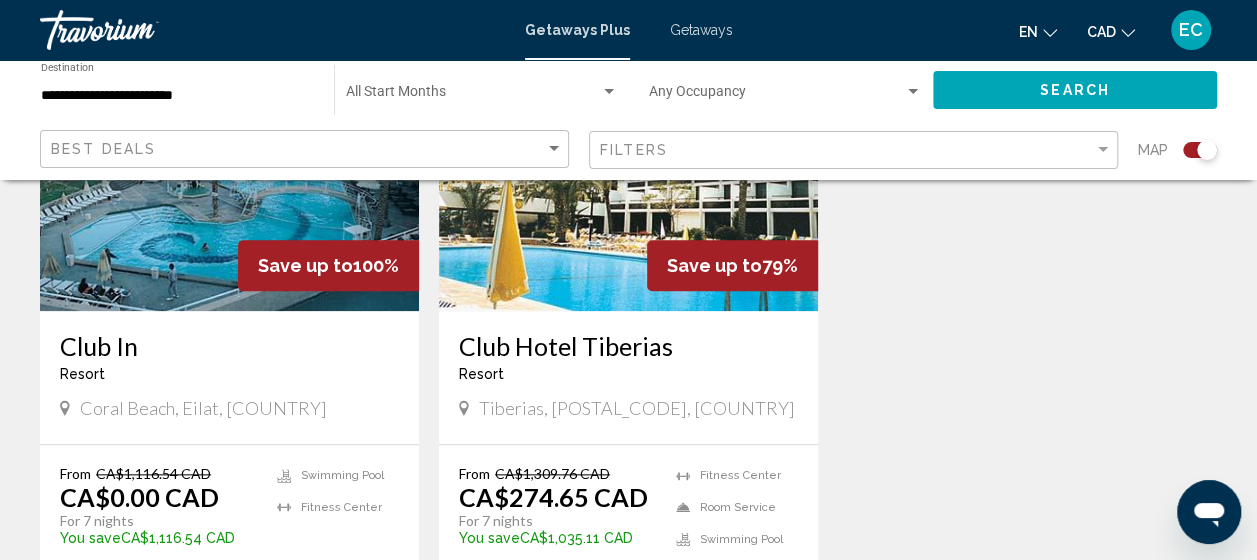scroll, scrollTop: 902, scrollLeft: 0, axis: vertical 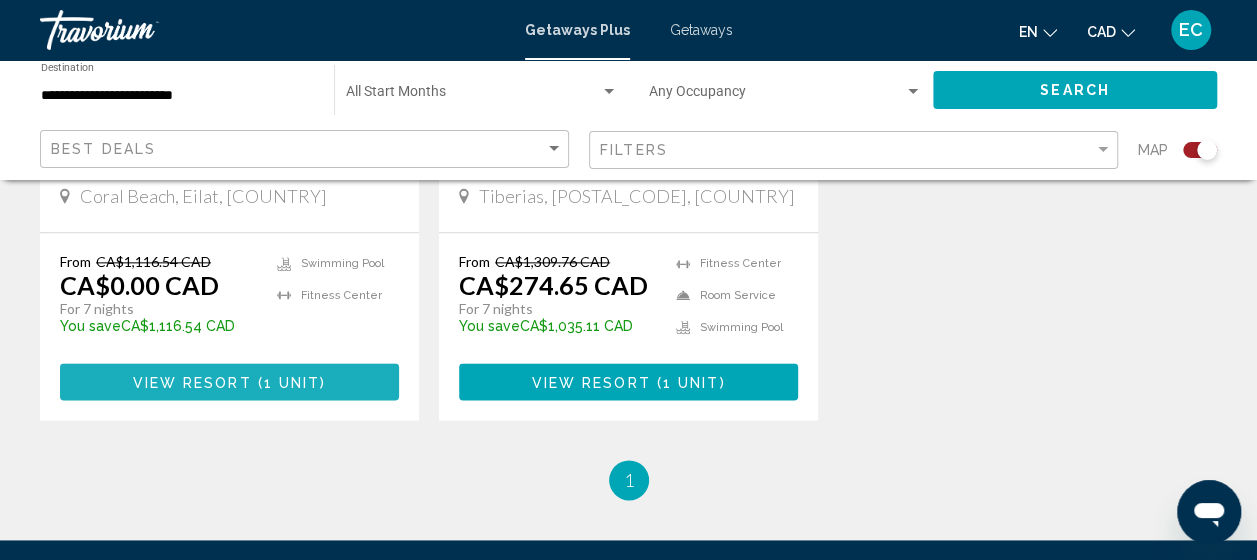 click on "View Resort" at bounding box center [191, 382] 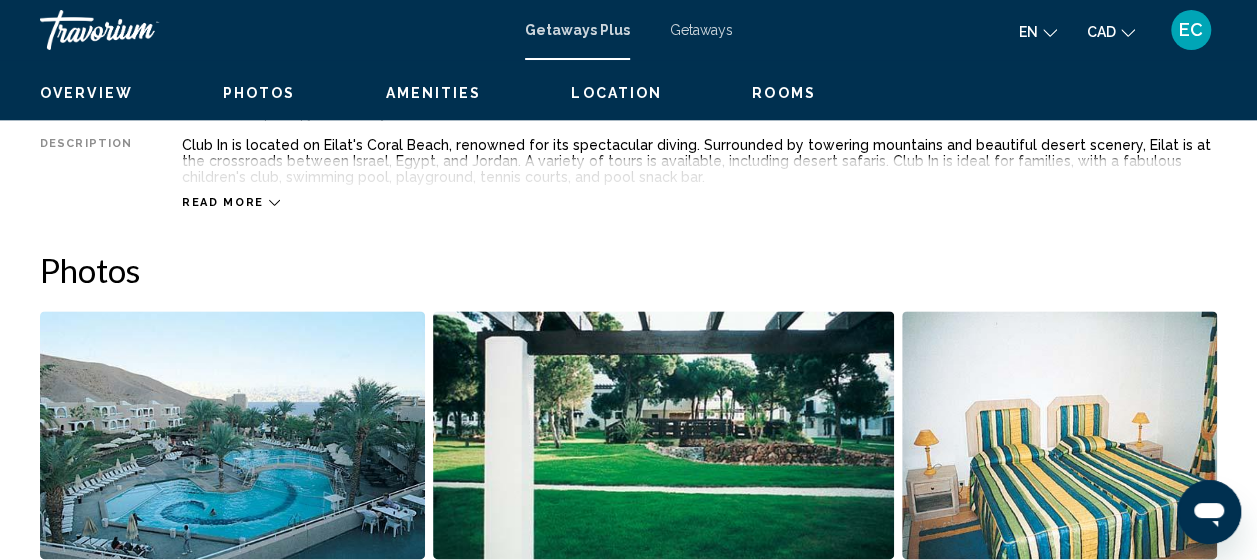 scroll, scrollTop: 255, scrollLeft: 0, axis: vertical 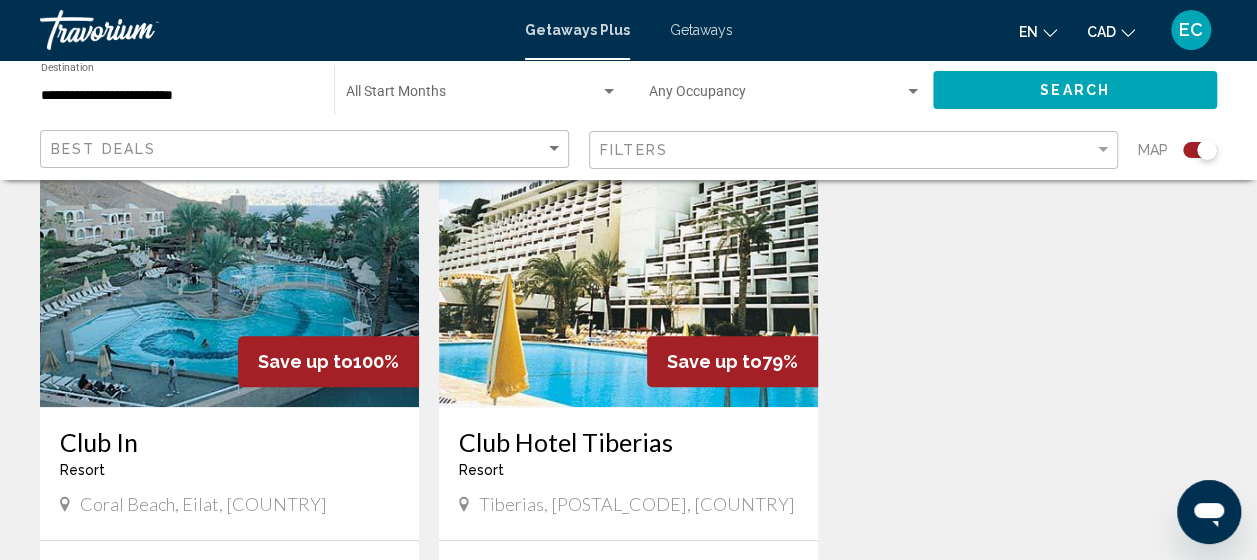 click at bounding box center (628, 247) 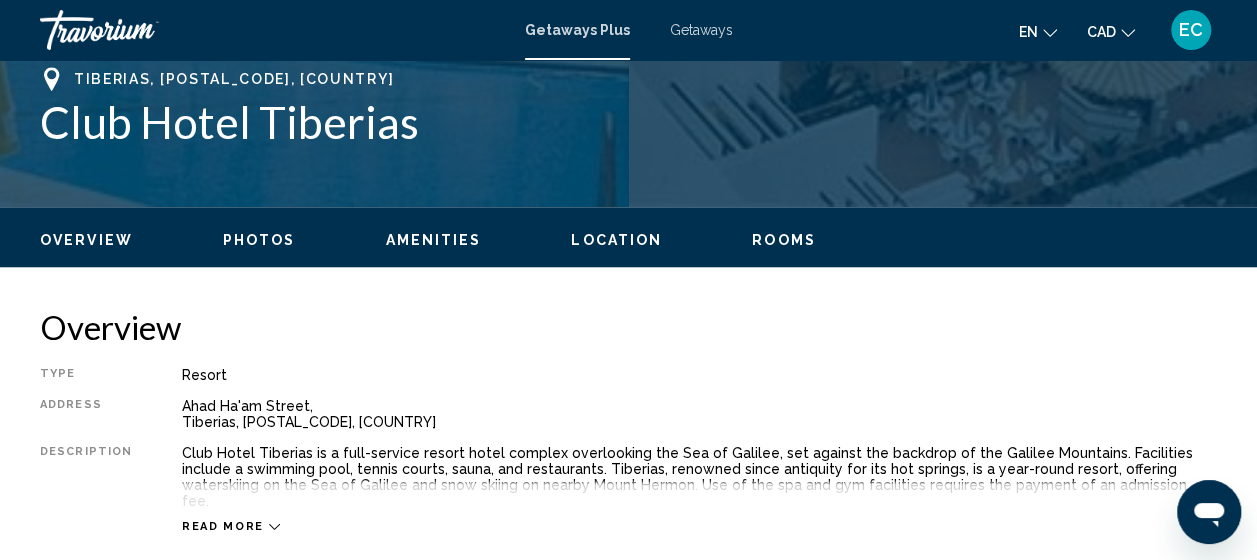 scroll, scrollTop: 255, scrollLeft: 0, axis: vertical 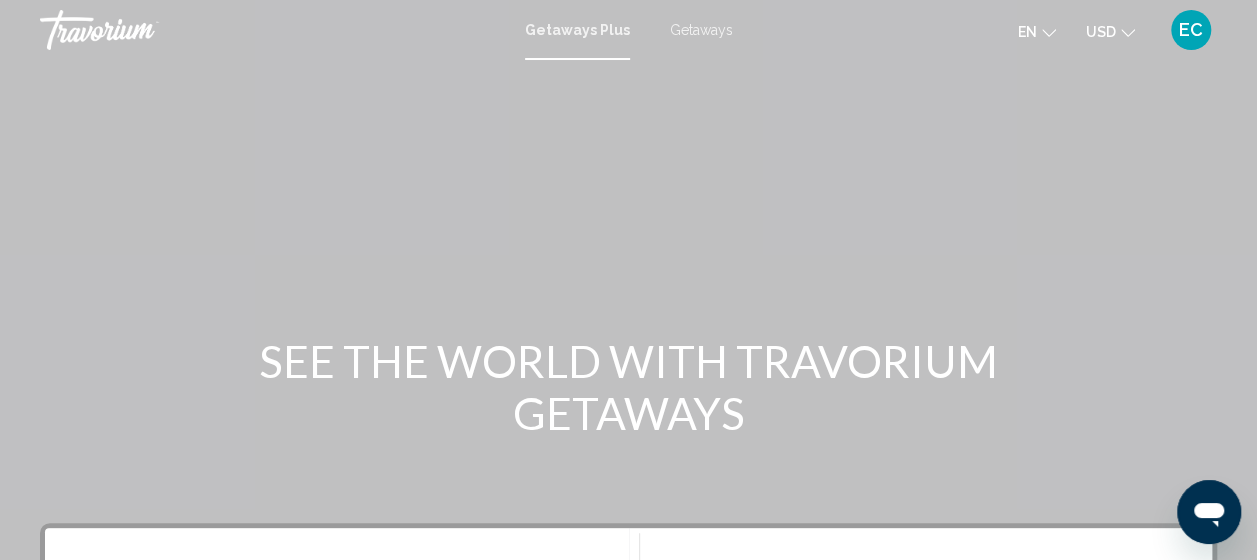 click 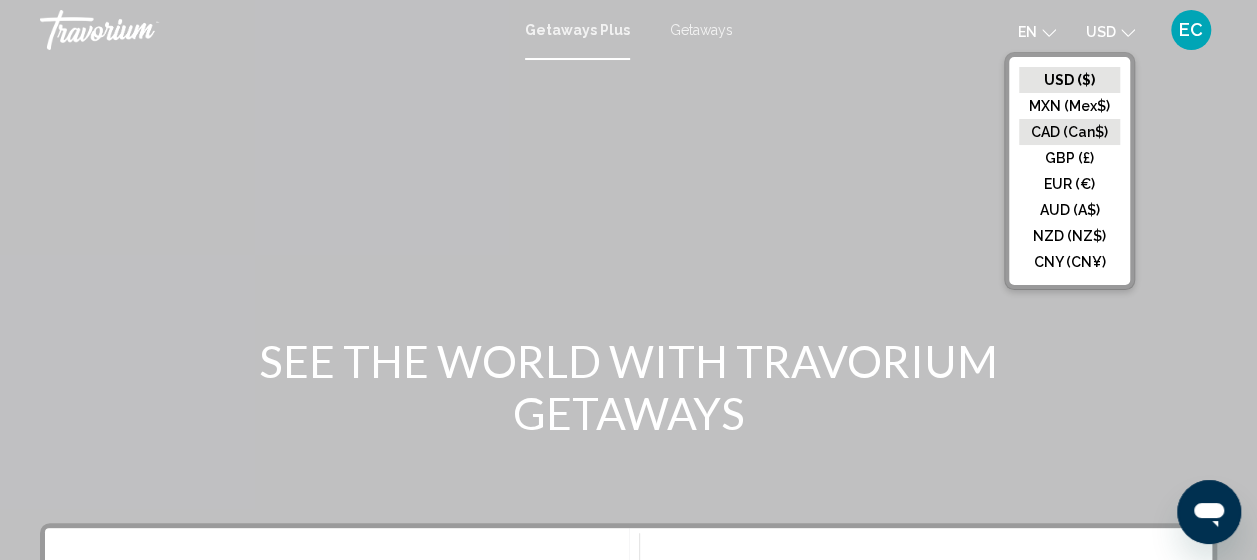 click on "CAD (Can$)" 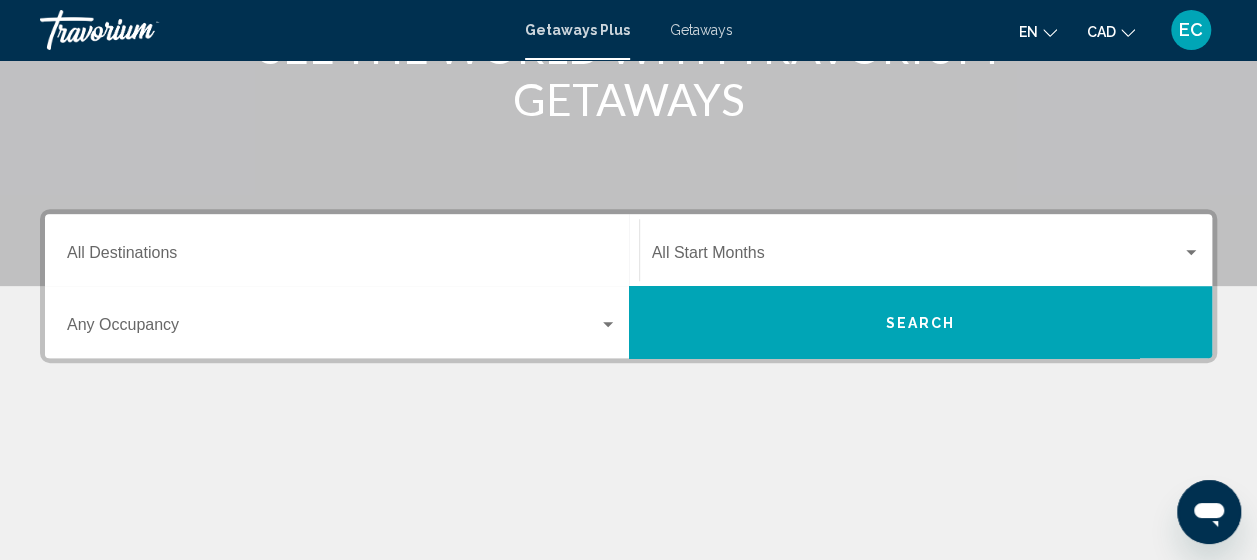 scroll, scrollTop: 326, scrollLeft: 0, axis: vertical 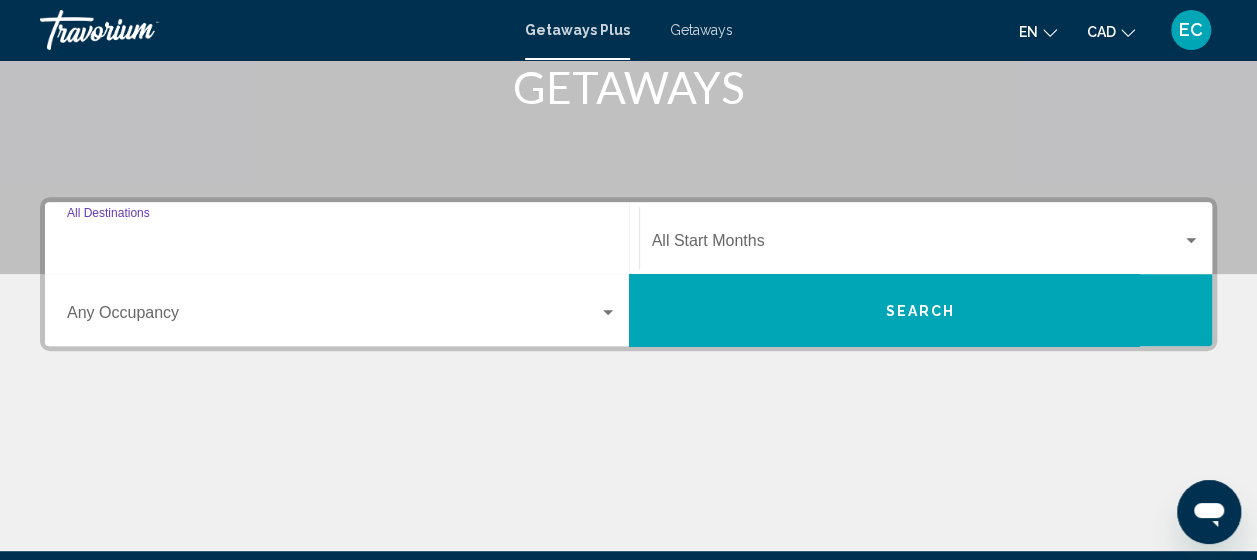 click on "Destination All Destinations" at bounding box center [342, 245] 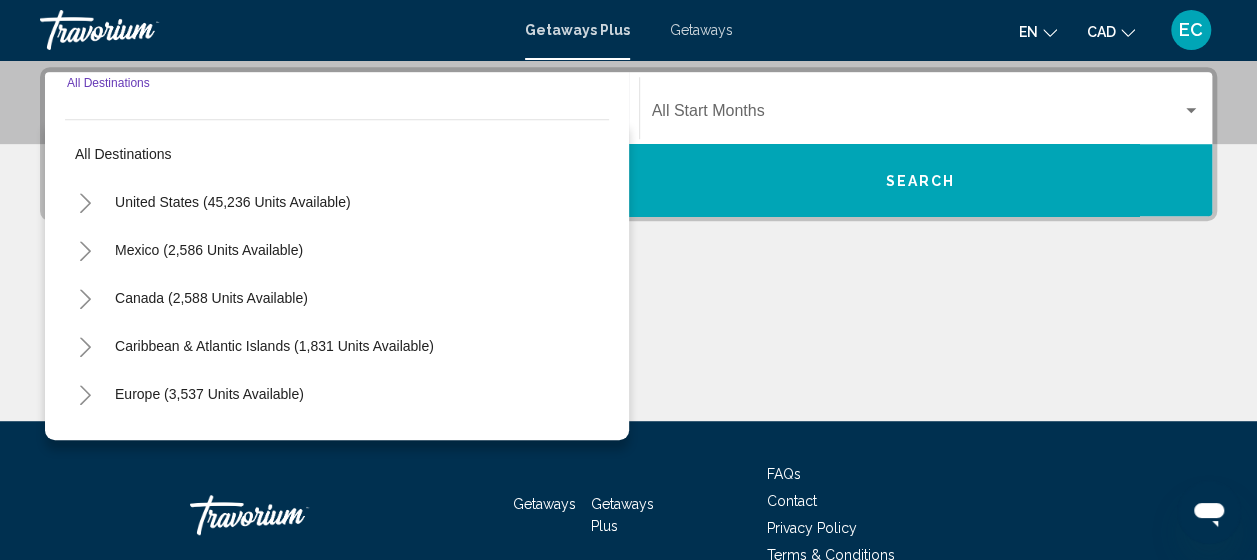scroll, scrollTop: 458, scrollLeft: 0, axis: vertical 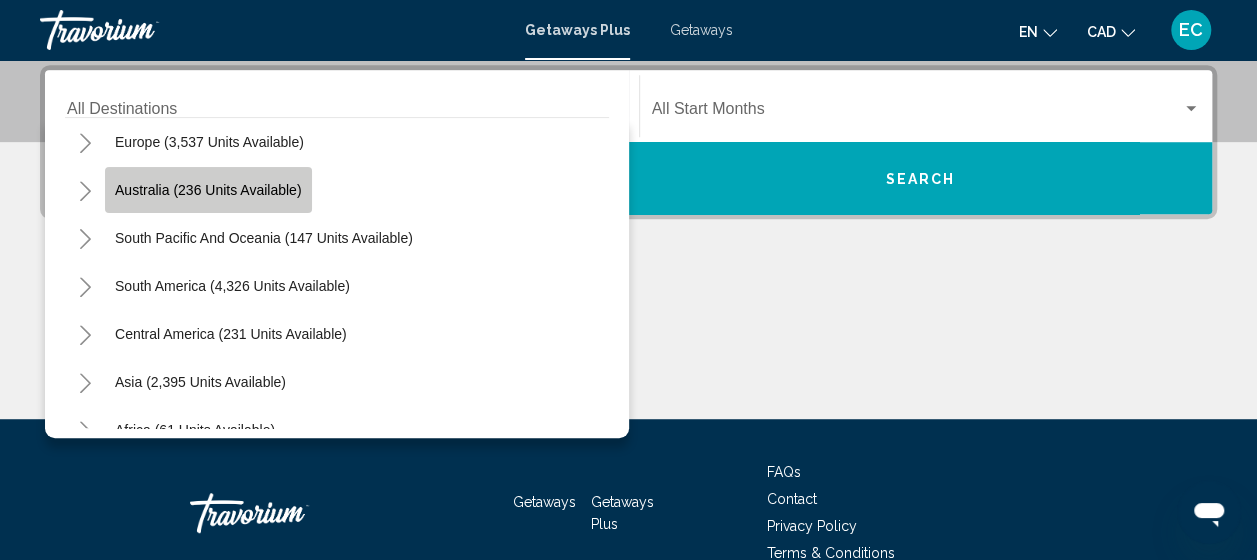 click on "Australia (236 units available)" 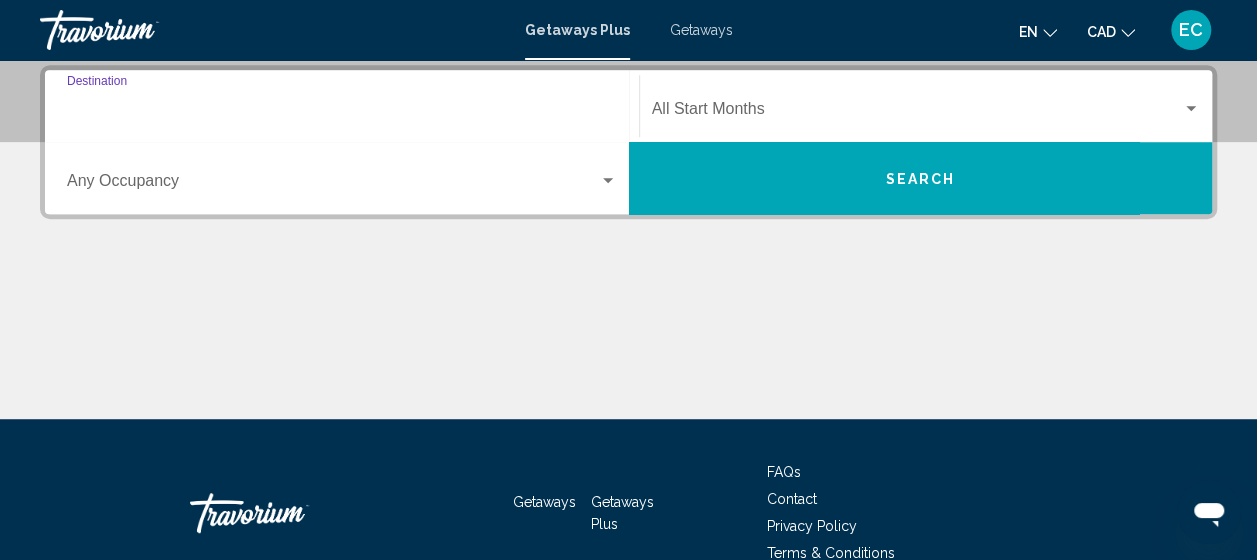 type on "**********" 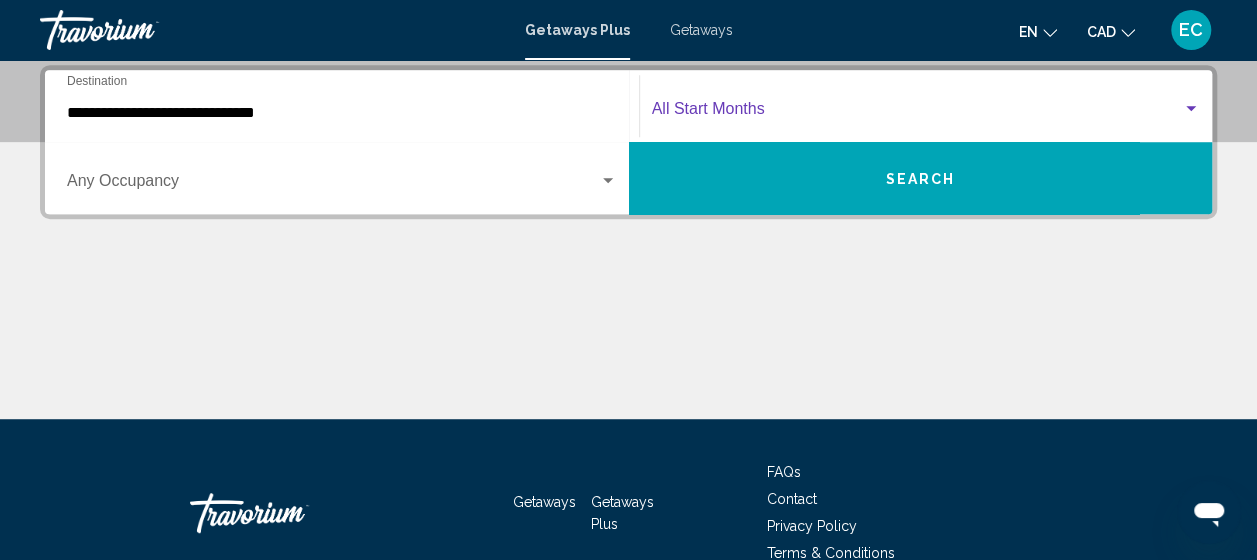 click at bounding box center [917, 113] 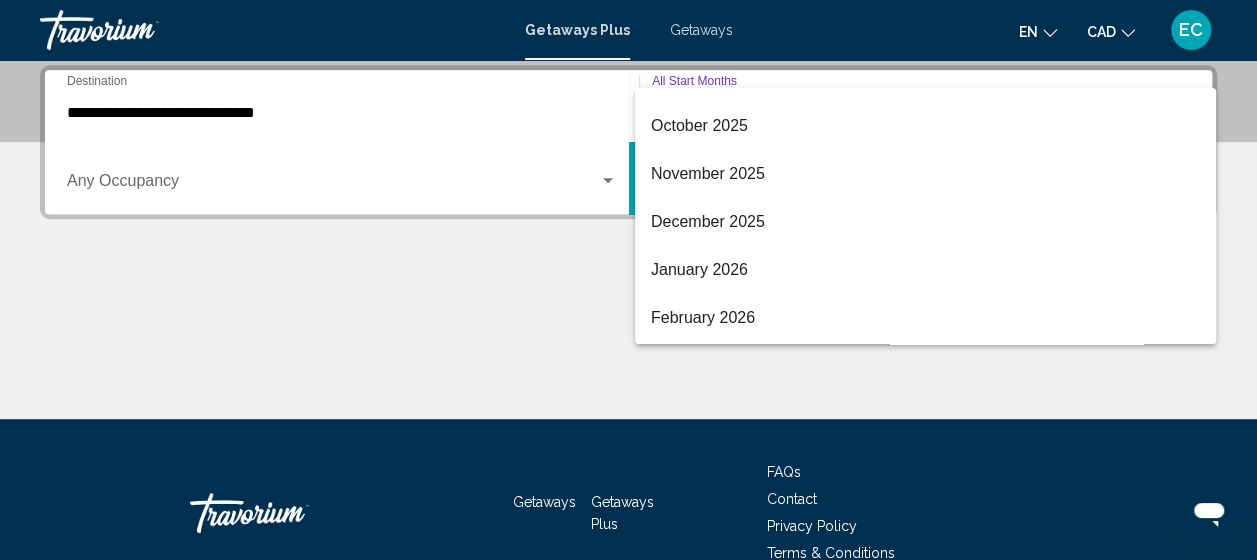 scroll, scrollTop: 197, scrollLeft: 0, axis: vertical 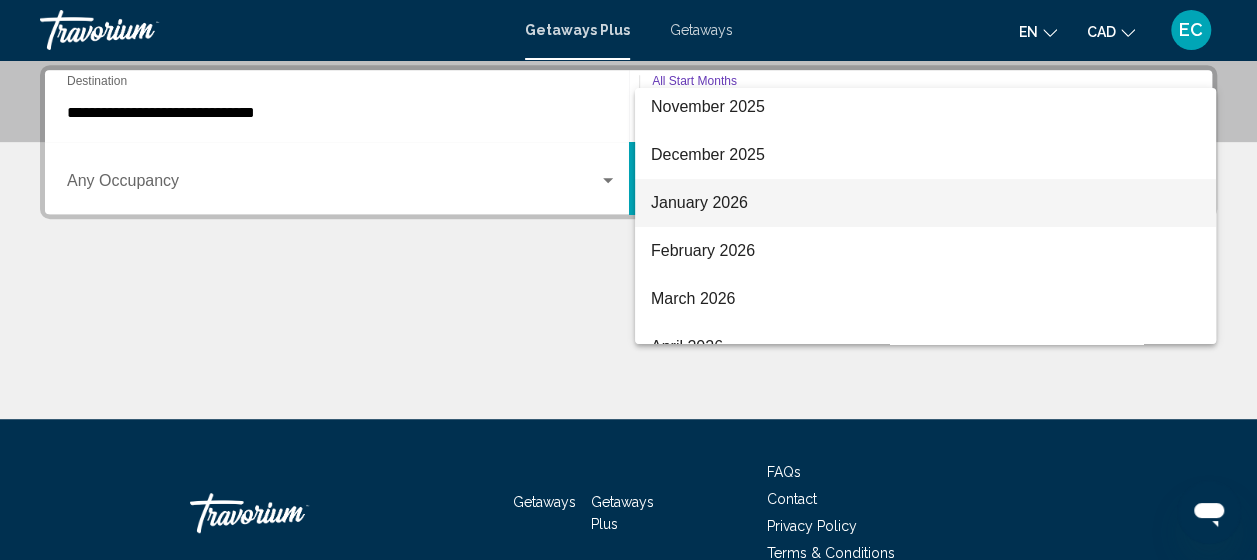 click on "January 2026" at bounding box center (925, 203) 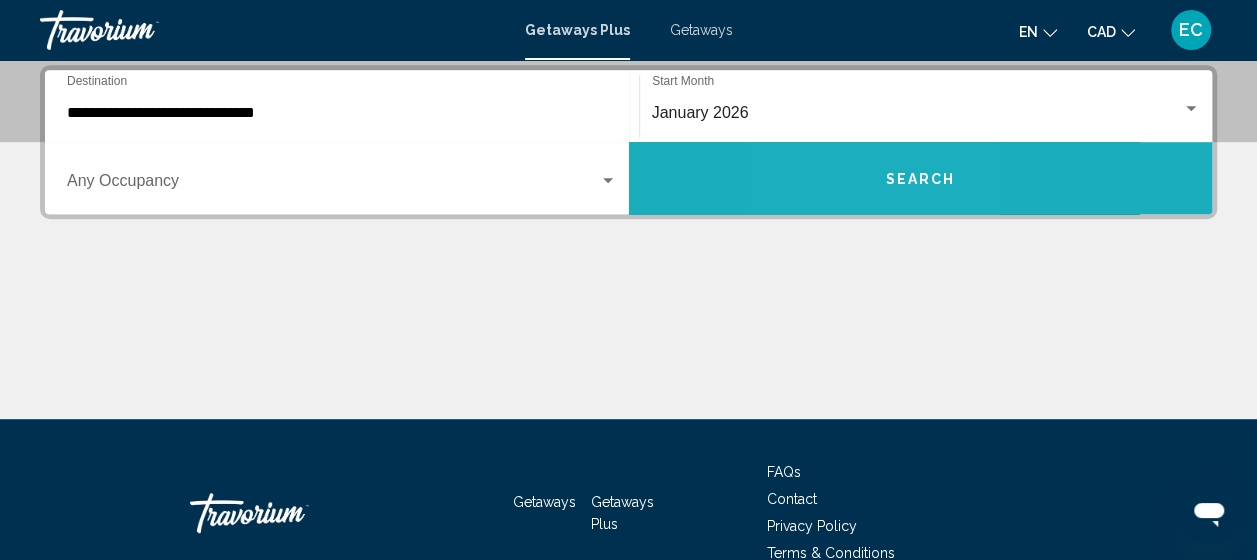 click on "Search" at bounding box center (921, 178) 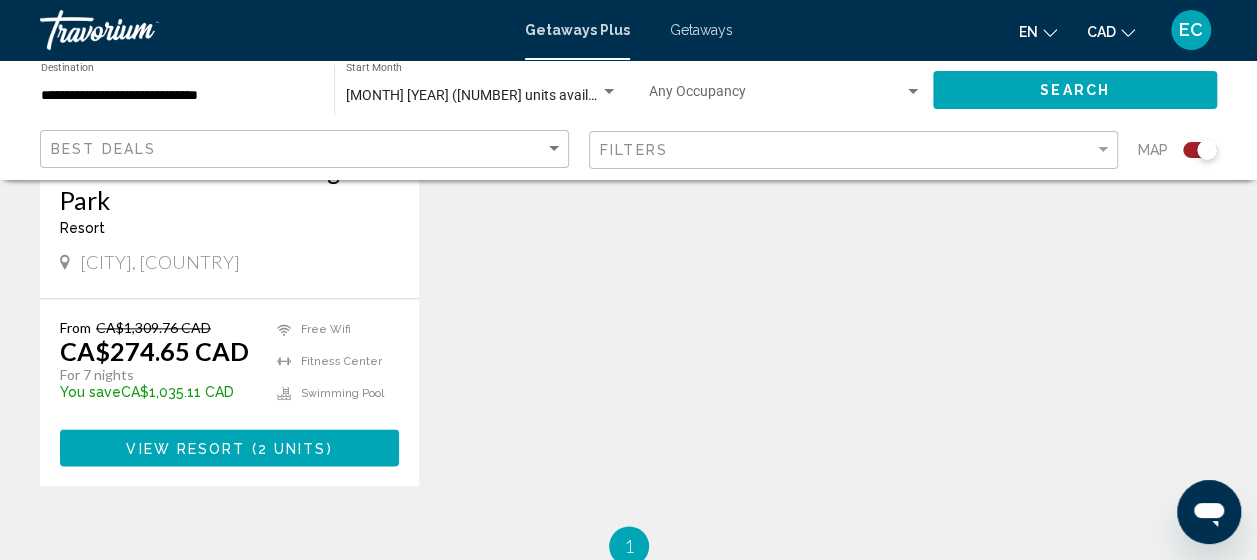 scroll, scrollTop: 1085, scrollLeft: 0, axis: vertical 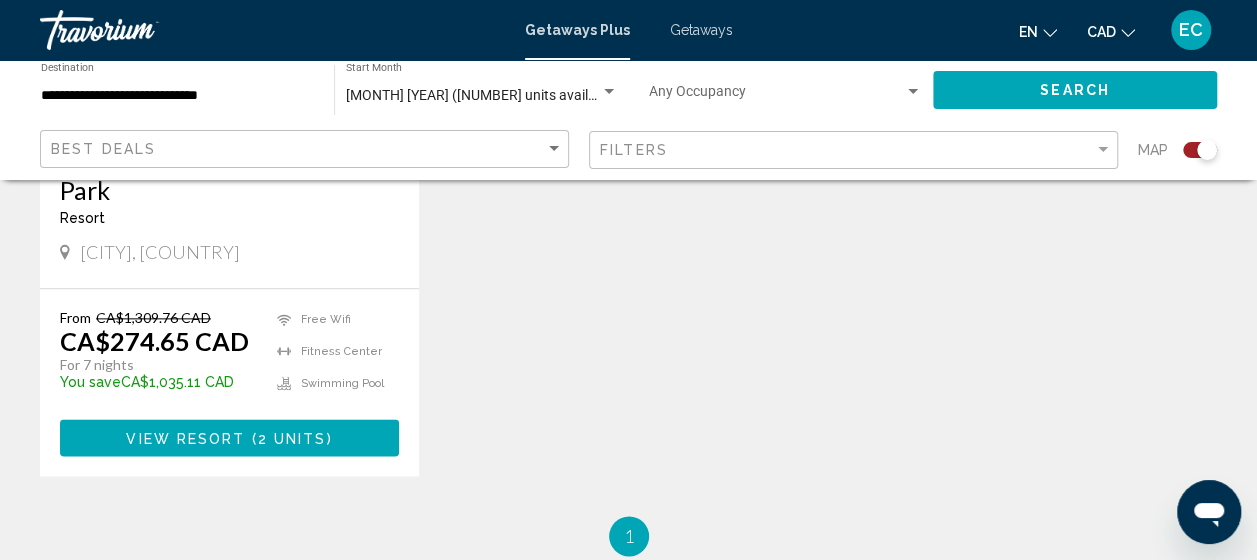 click on "2 units" at bounding box center (292, 438) 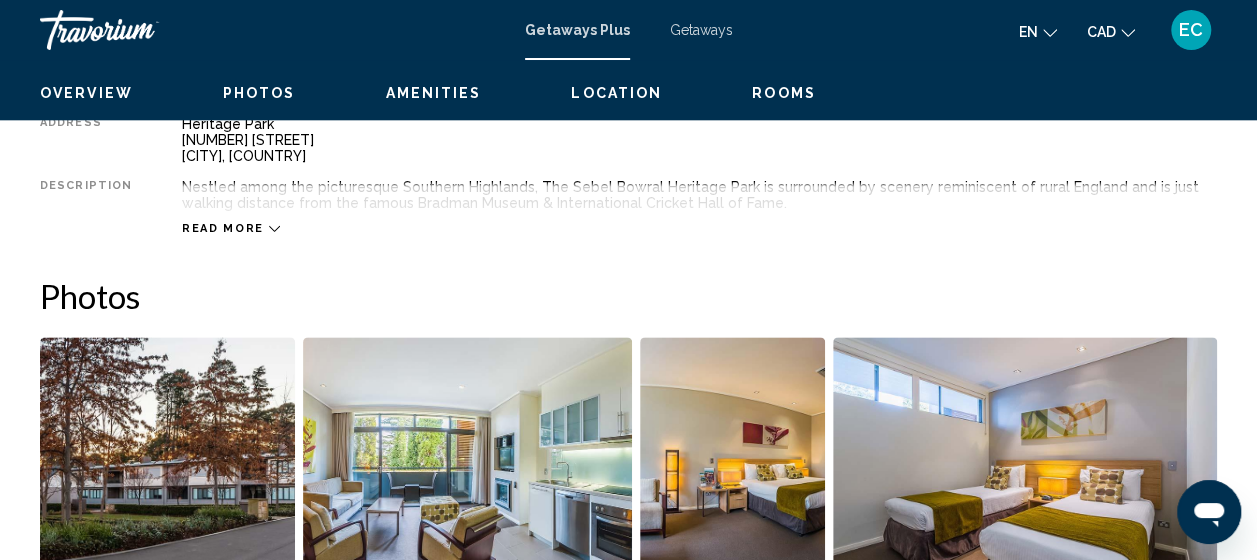 scroll, scrollTop: 255, scrollLeft: 0, axis: vertical 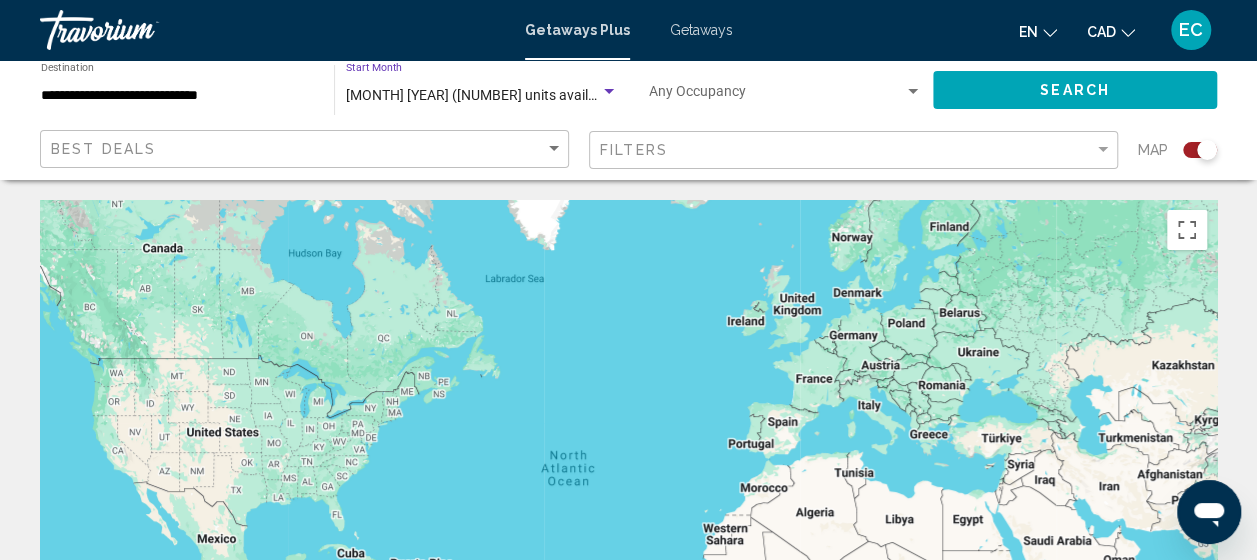 click on "[MONTH] [YEAR] ([NUMBER] units available)" at bounding box center [482, 95] 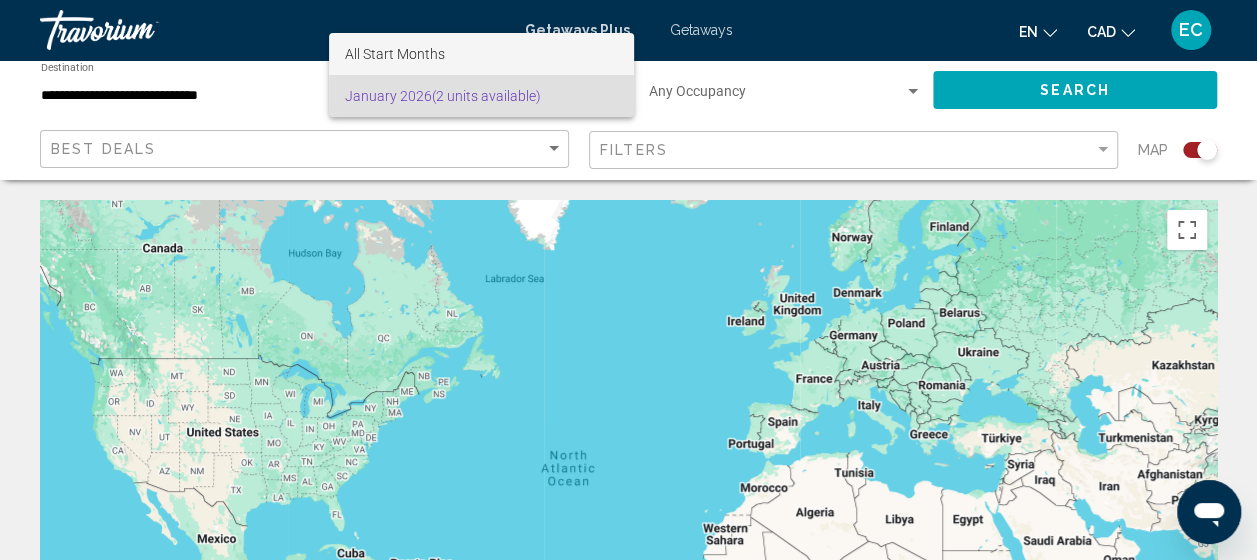 click on "All Start Months" at bounding box center [481, 54] 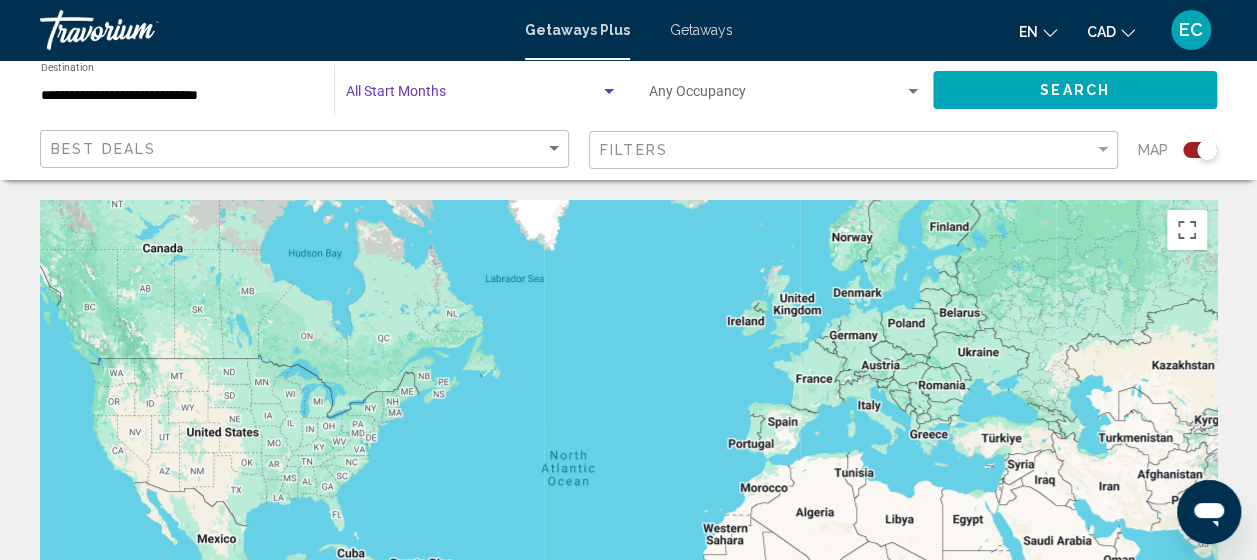 click at bounding box center (609, 91) 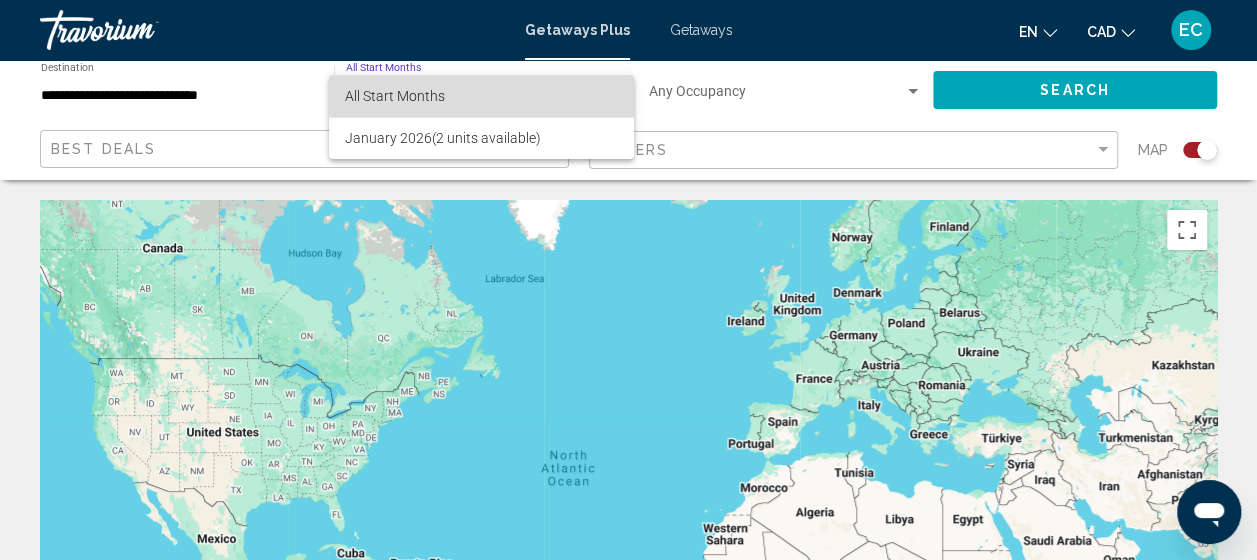 click on "All Start Months" at bounding box center (481, 96) 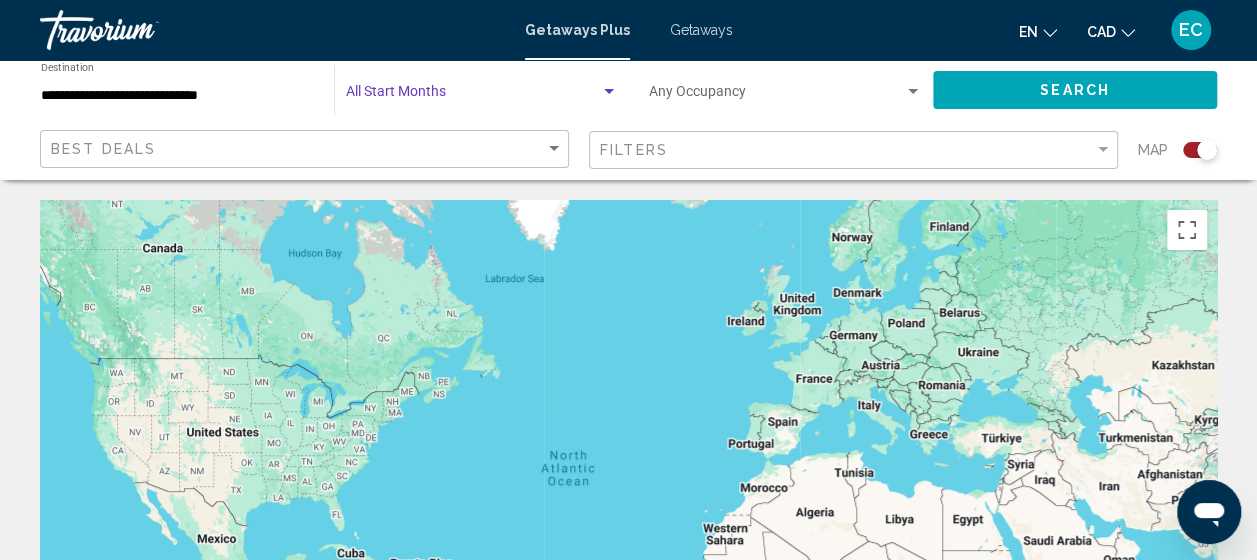 click at bounding box center [473, 96] 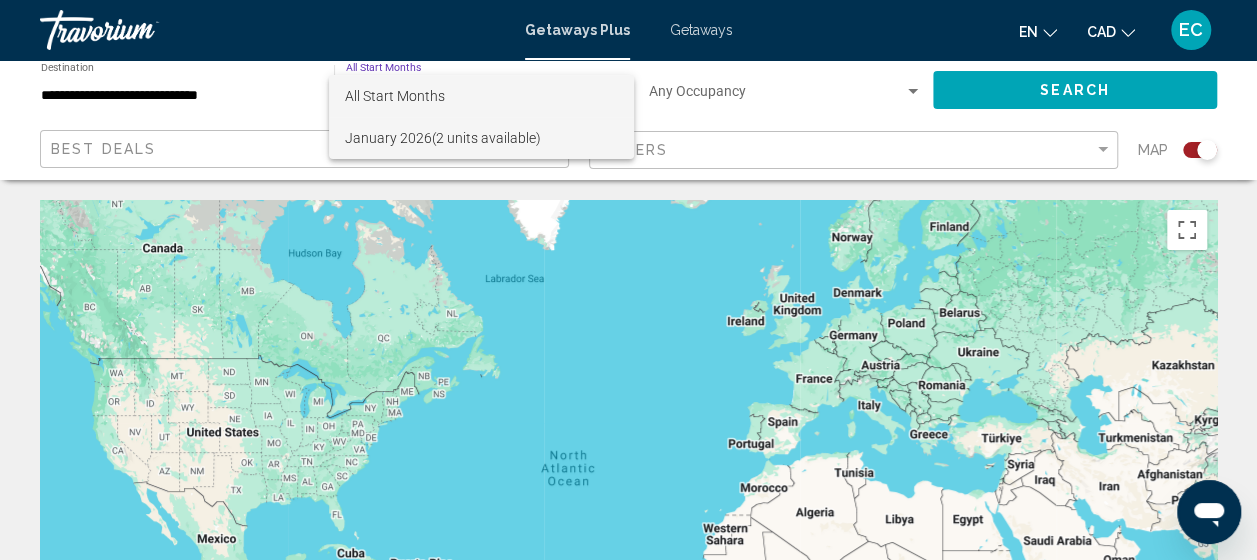 click on "All Start Months" at bounding box center (395, 96) 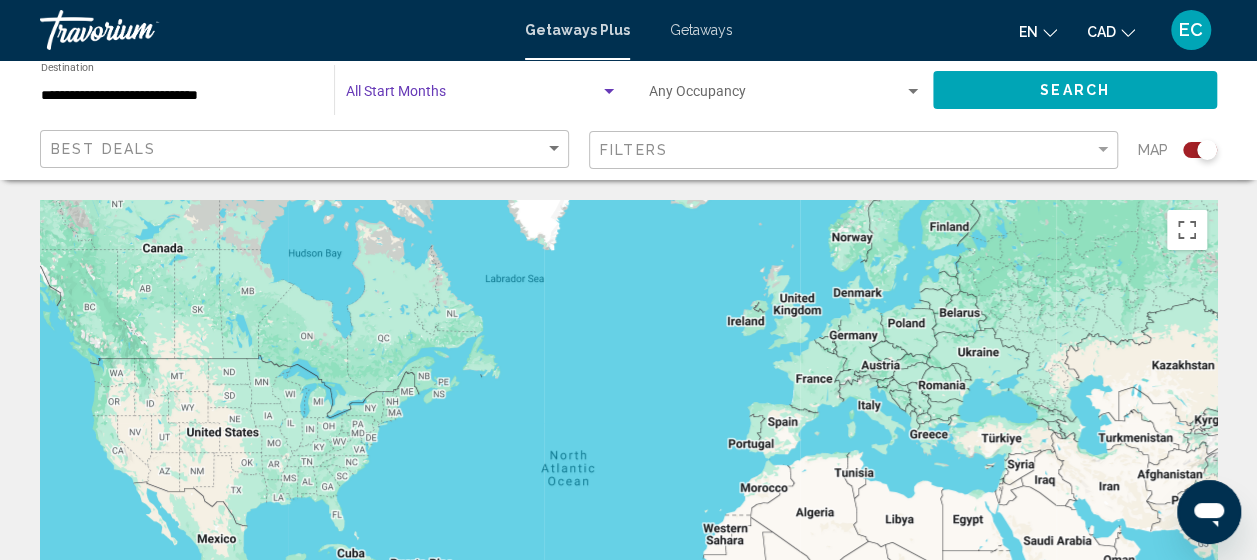 click at bounding box center [609, 91] 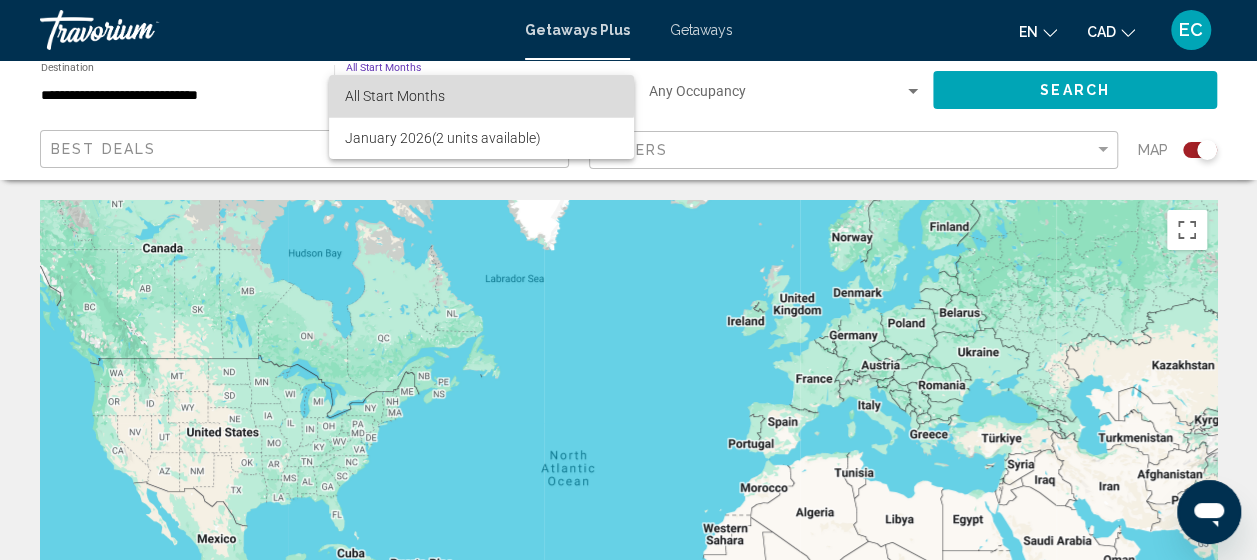 click on "All Start Months" at bounding box center (395, 96) 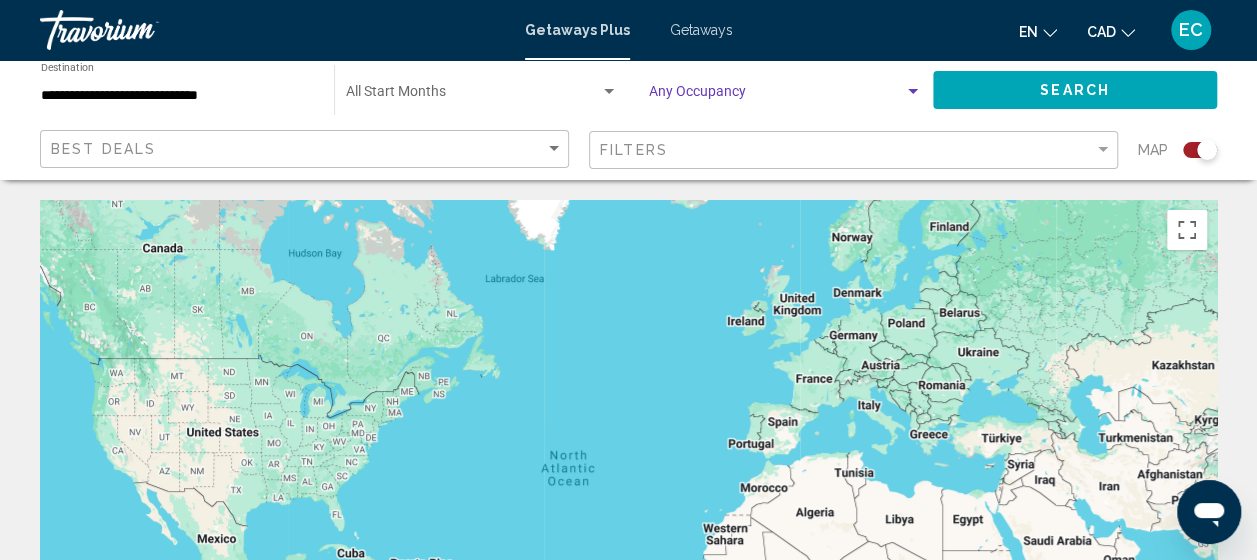 click at bounding box center [913, 92] 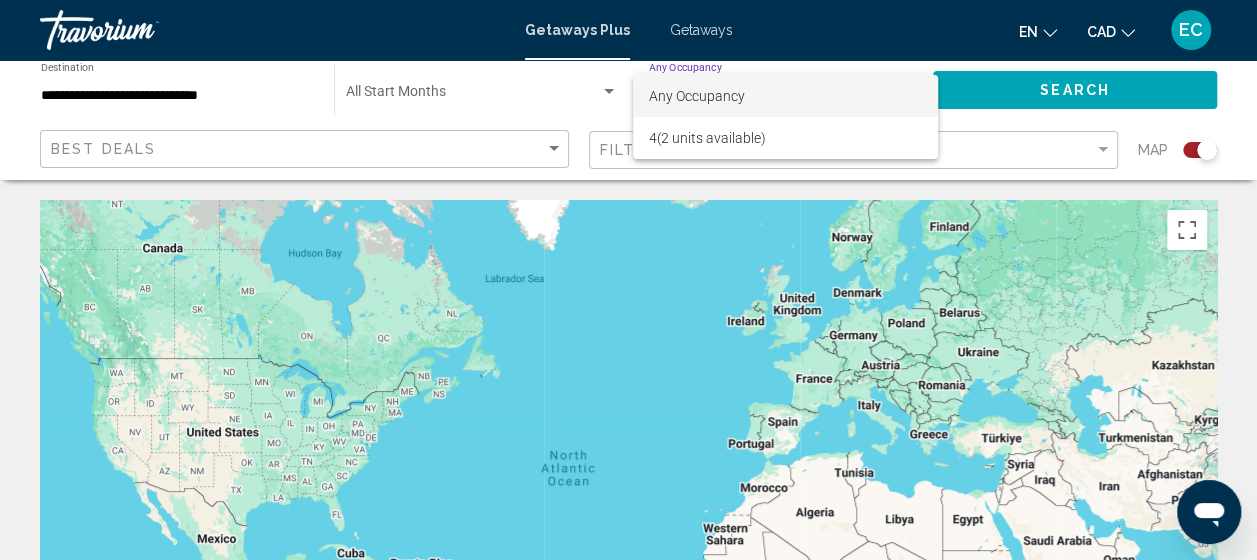 click at bounding box center [628, 280] 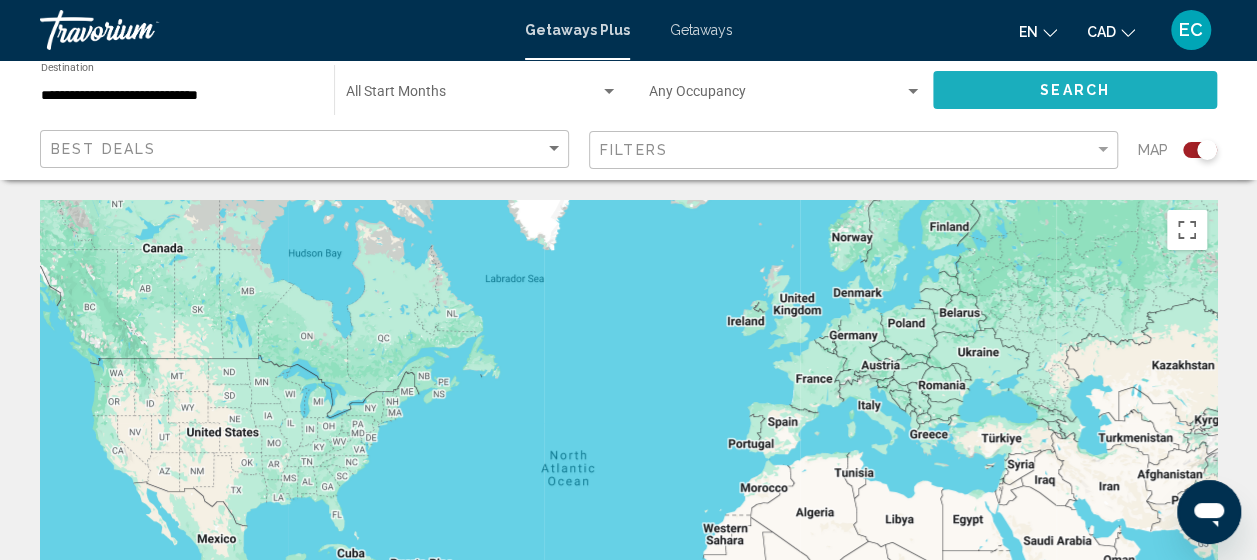 click on "Search" 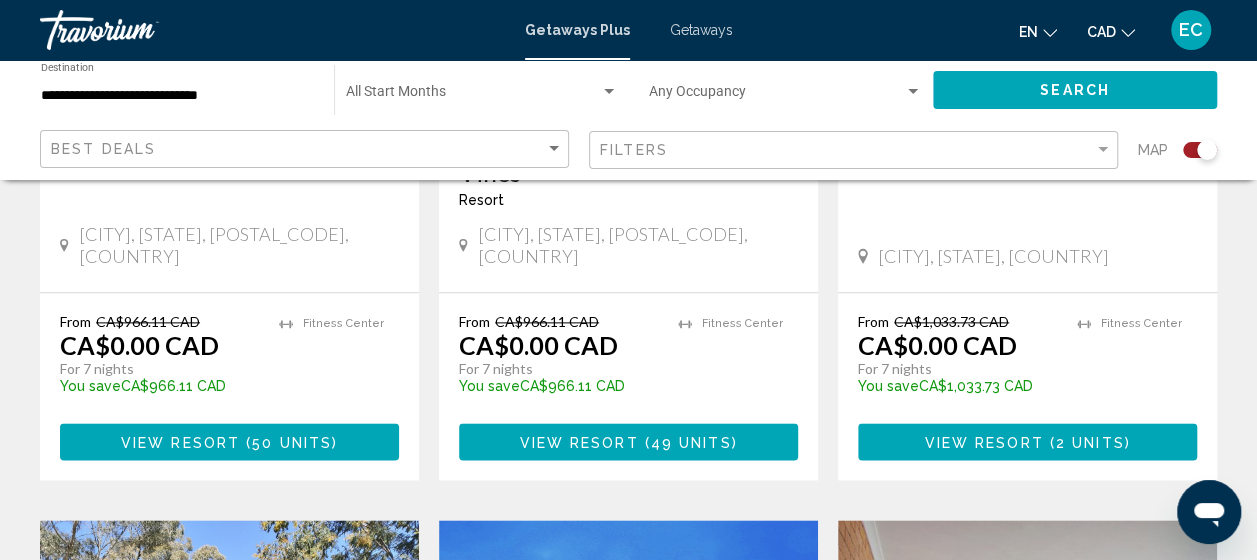 scroll, scrollTop: 1108, scrollLeft: 0, axis: vertical 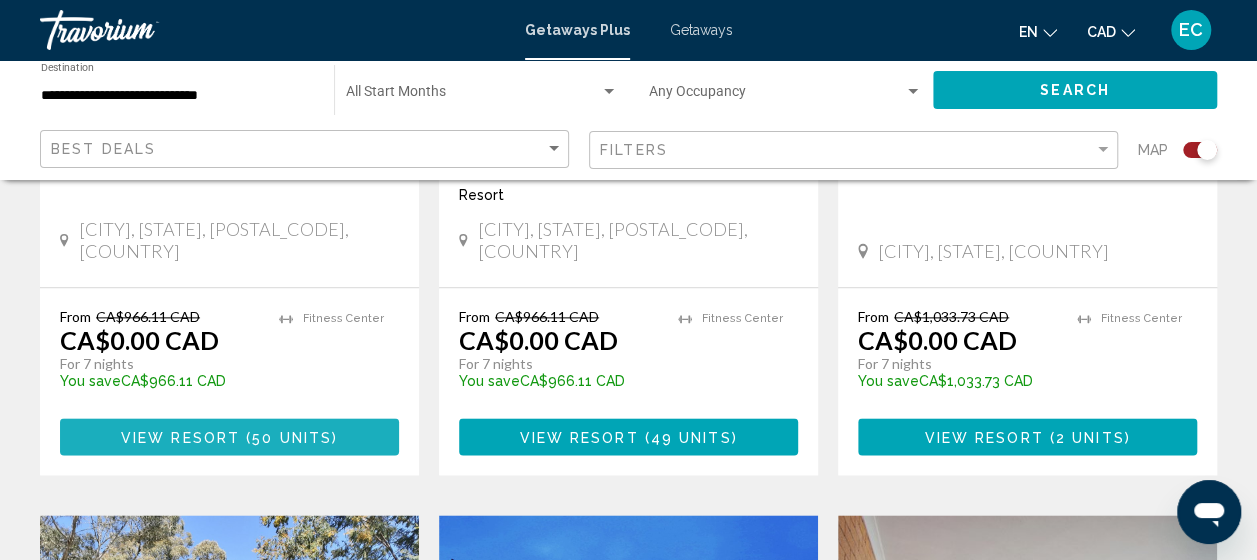 click on "View Resort" at bounding box center [180, 437] 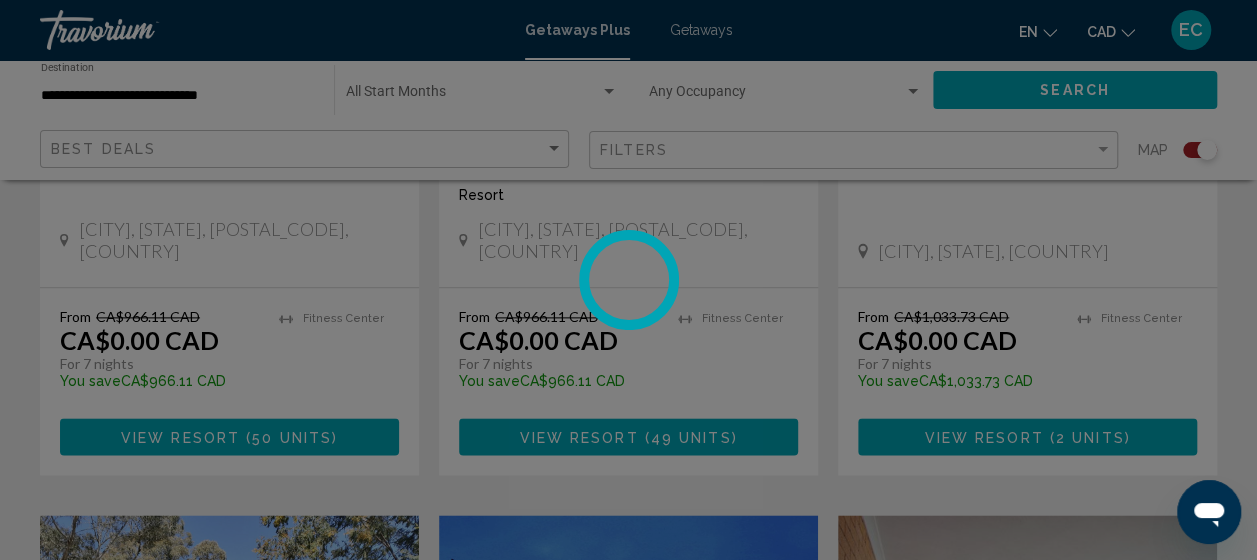 scroll, scrollTop: 255, scrollLeft: 0, axis: vertical 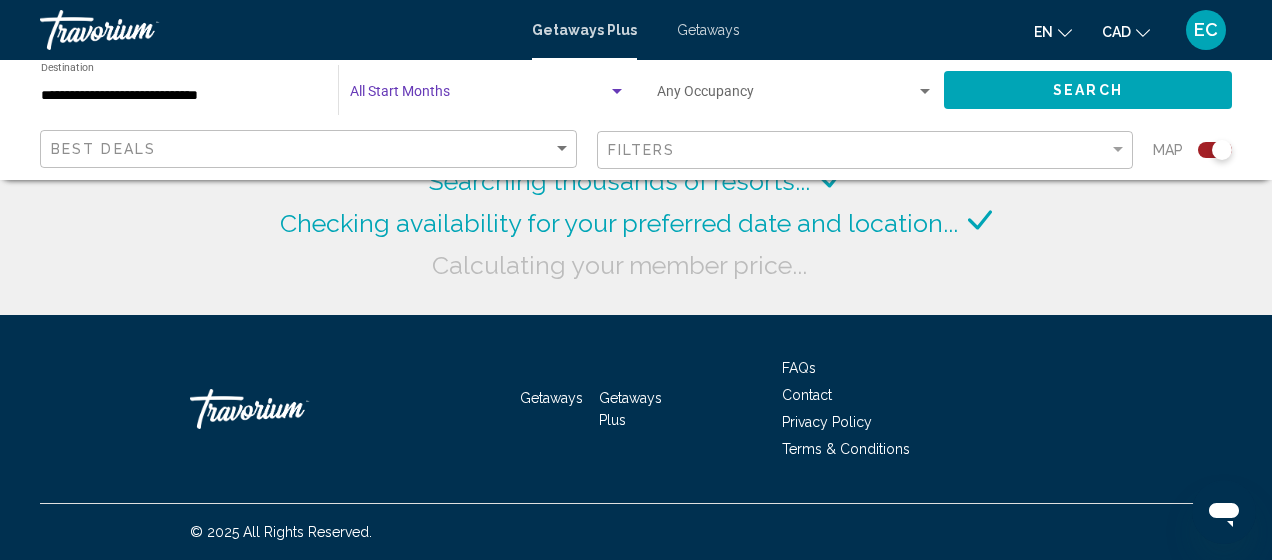 click at bounding box center [479, 96] 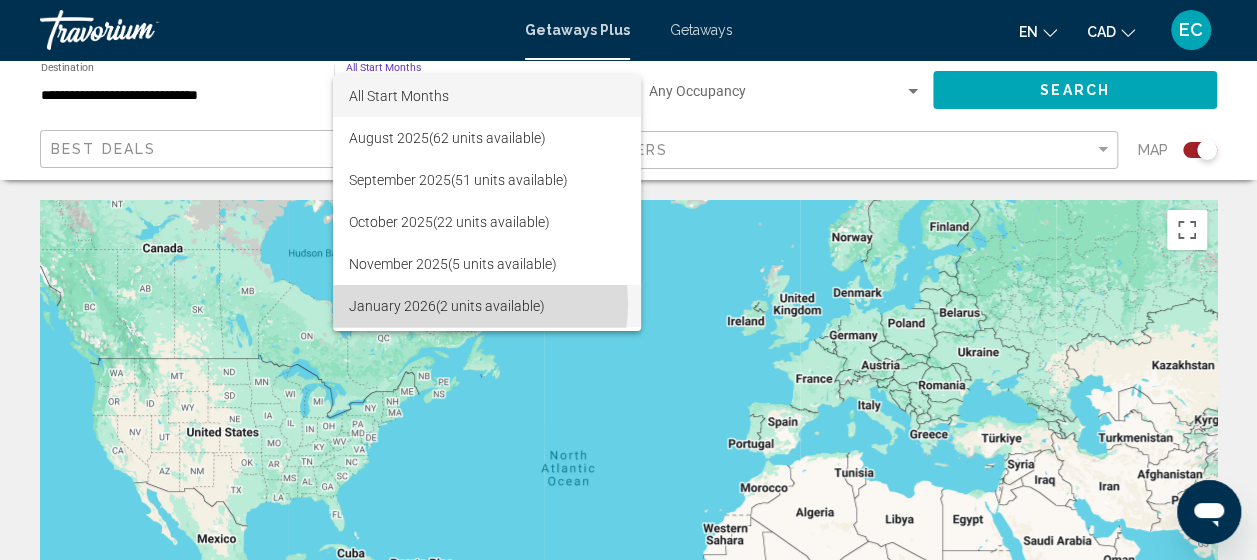 click on "[MONTH] [YEAR] ([NUMBER] units available)" at bounding box center [487, 306] 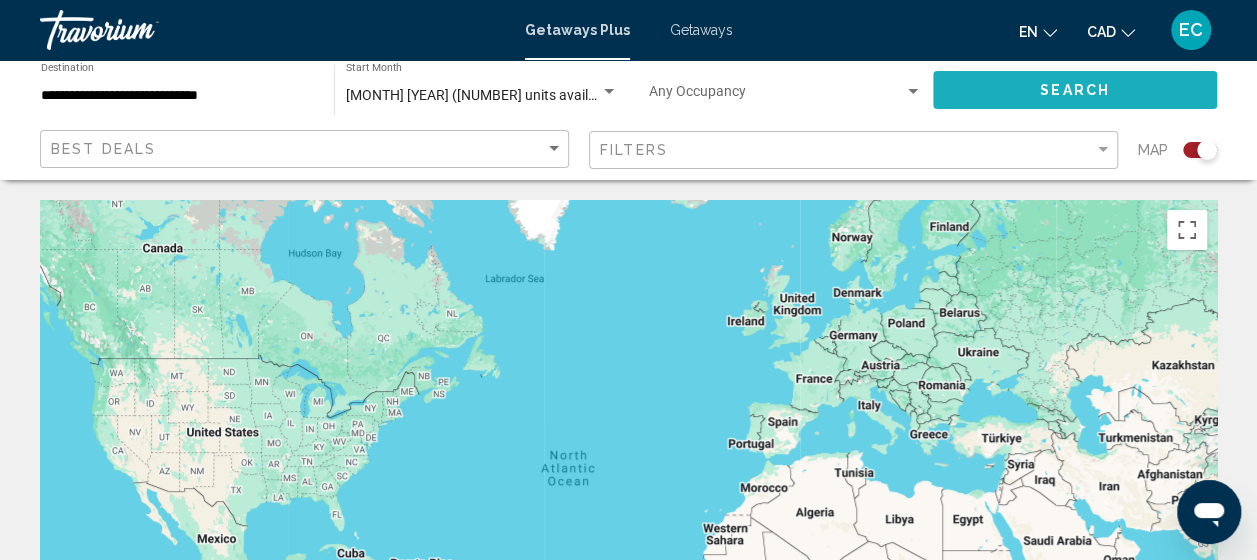 click on "Search" 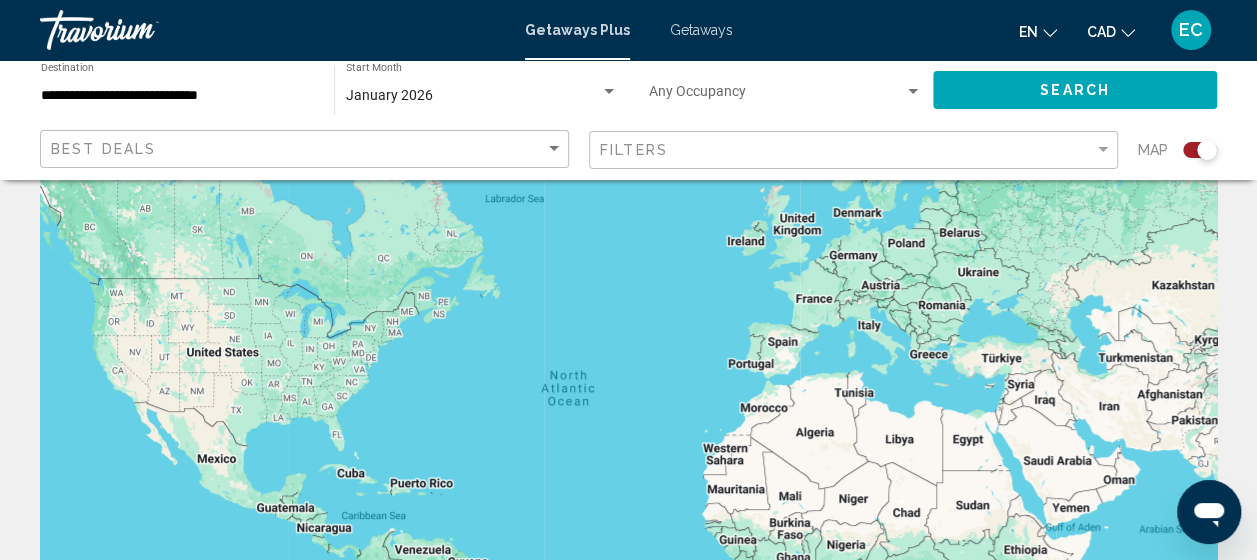 scroll, scrollTop: 0, scrollLeft: 0, axis: both 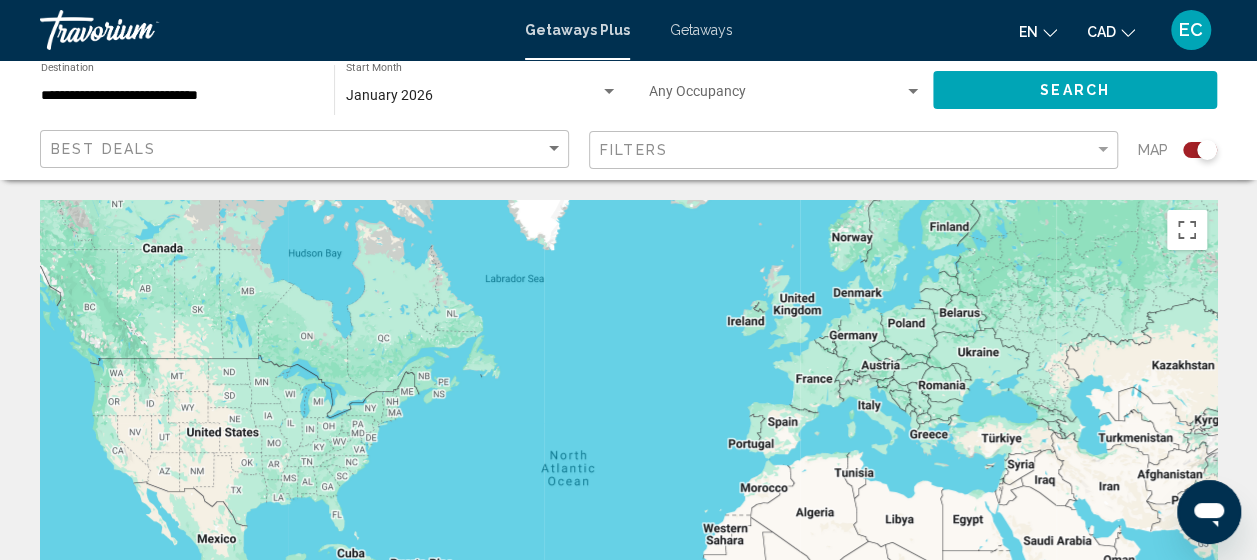 click on "January 2026" at bounding box center [473, 96] 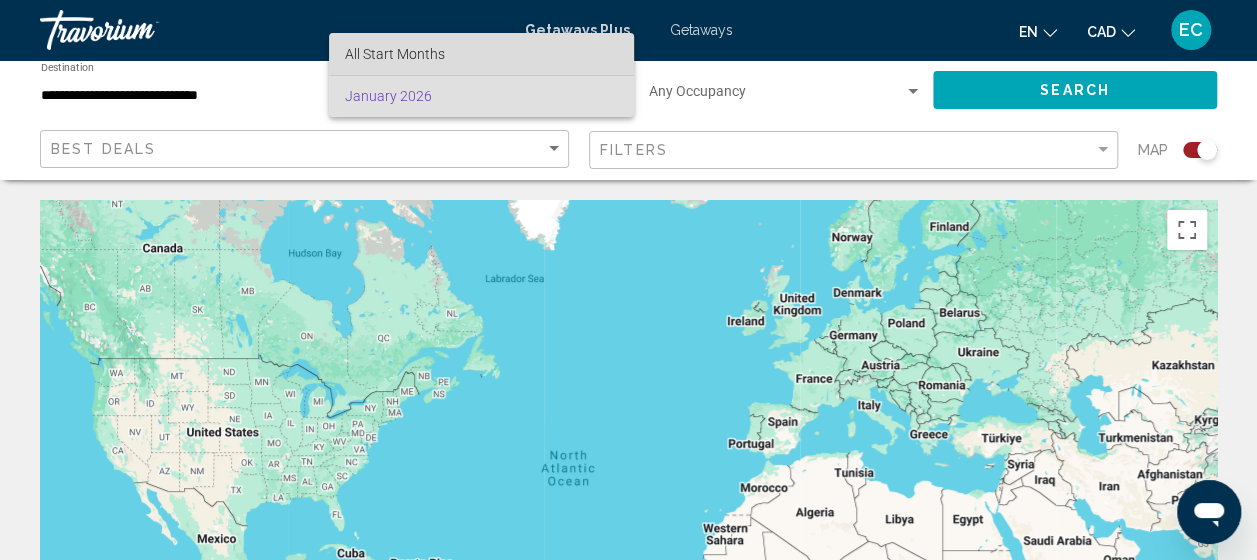 click on "All Start Months" at bounding box center (395, 54) 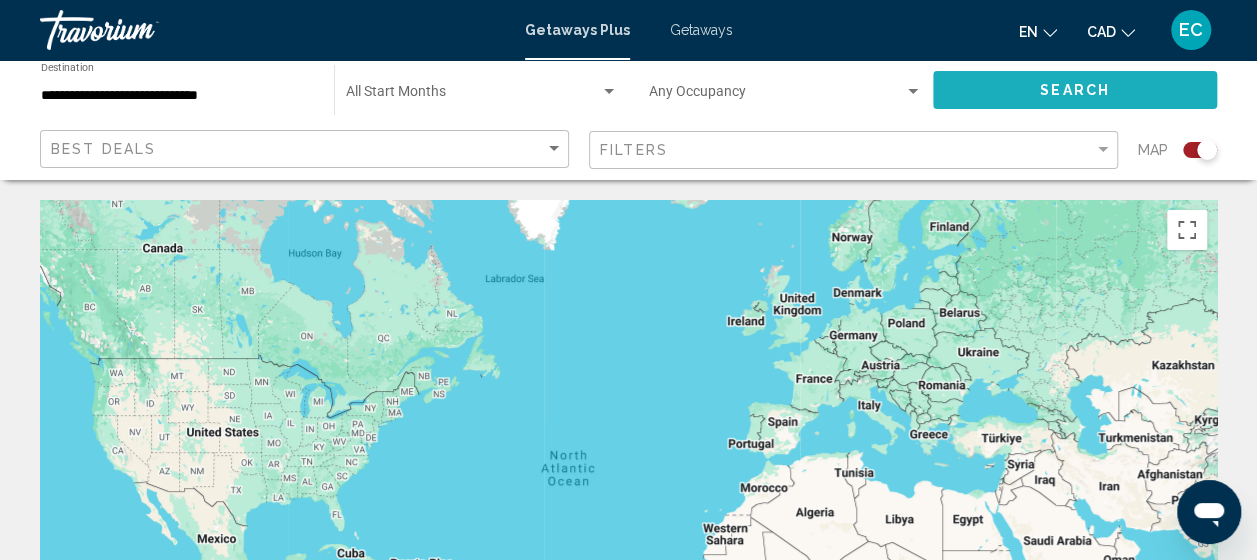 click on "Search" 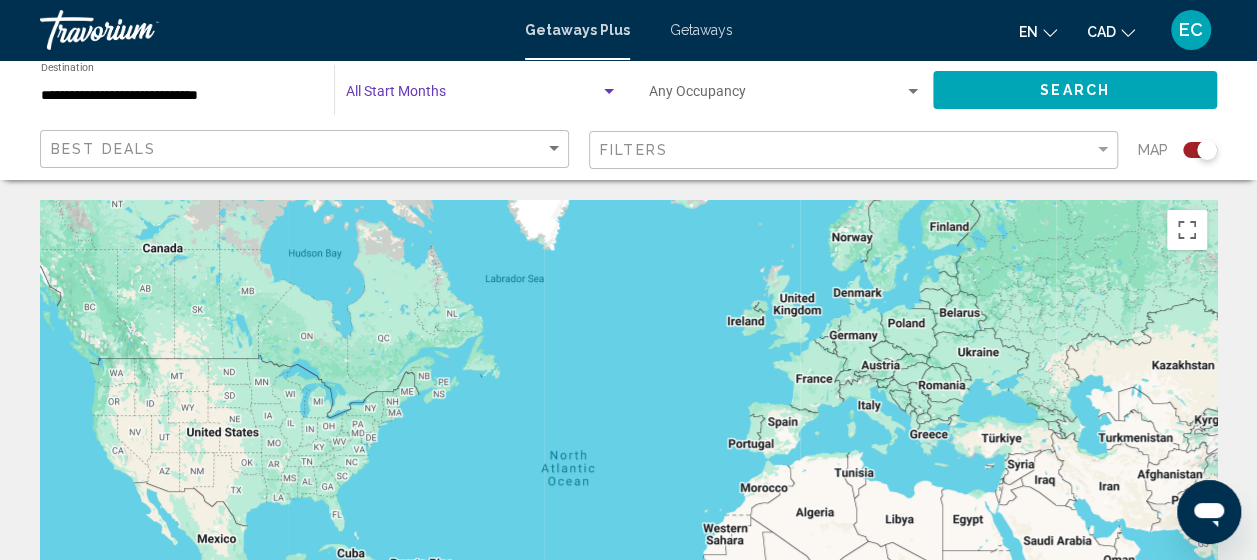 click at bounding box center (473, 96) 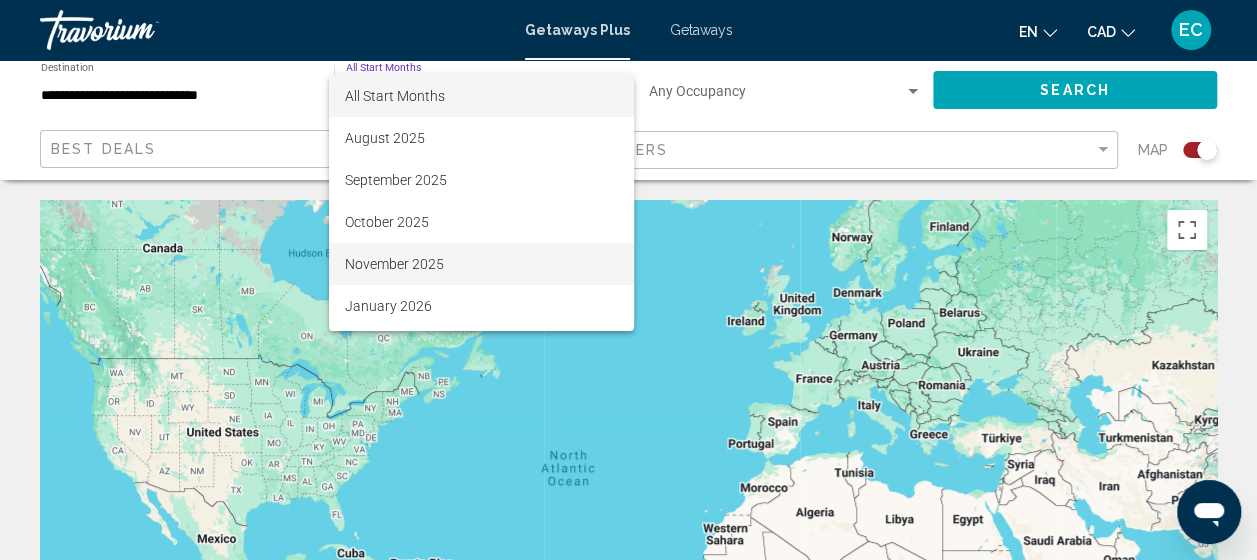 click on "November 2025" at bounding box center (481, 264) 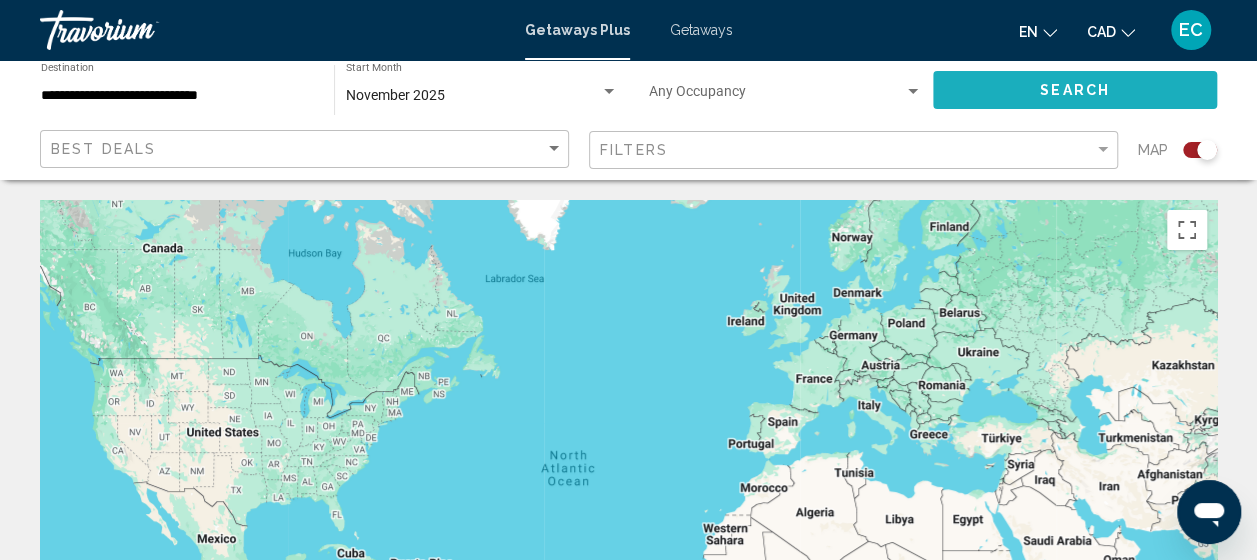 click on "Search" 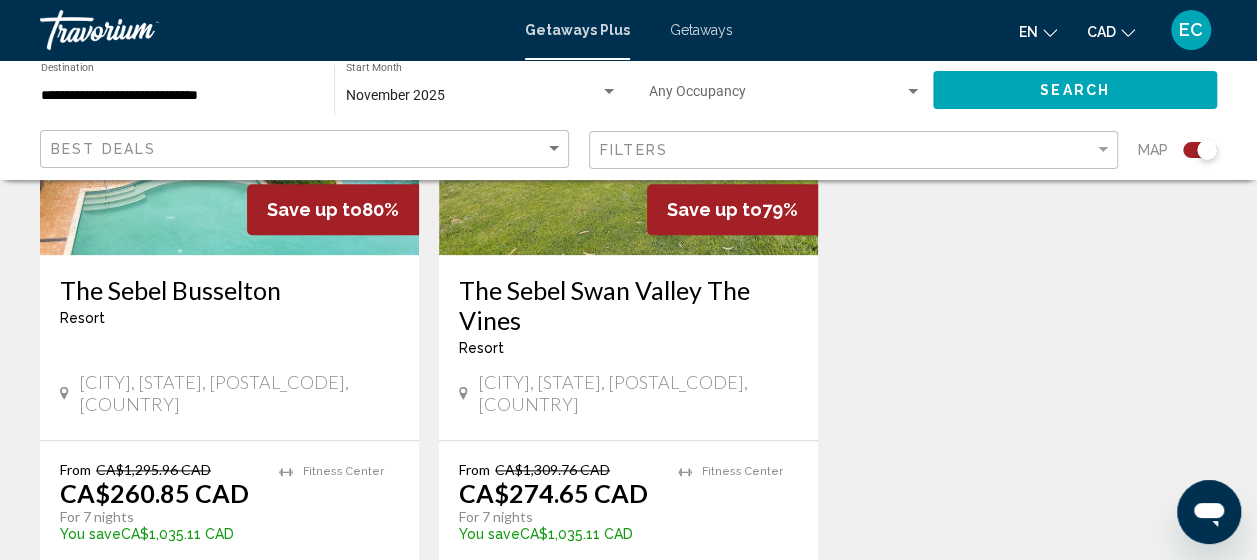 scroll, scrollTop: 962, scrollLeft: 0, axis: vertical 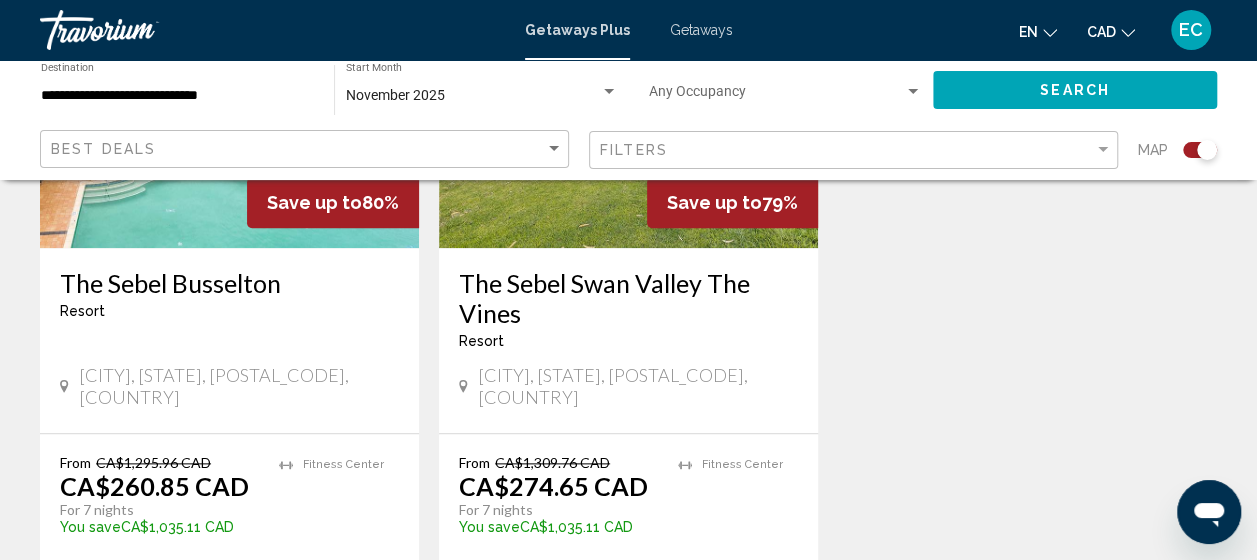click on "View Resort" at bounding box center (584, 583) 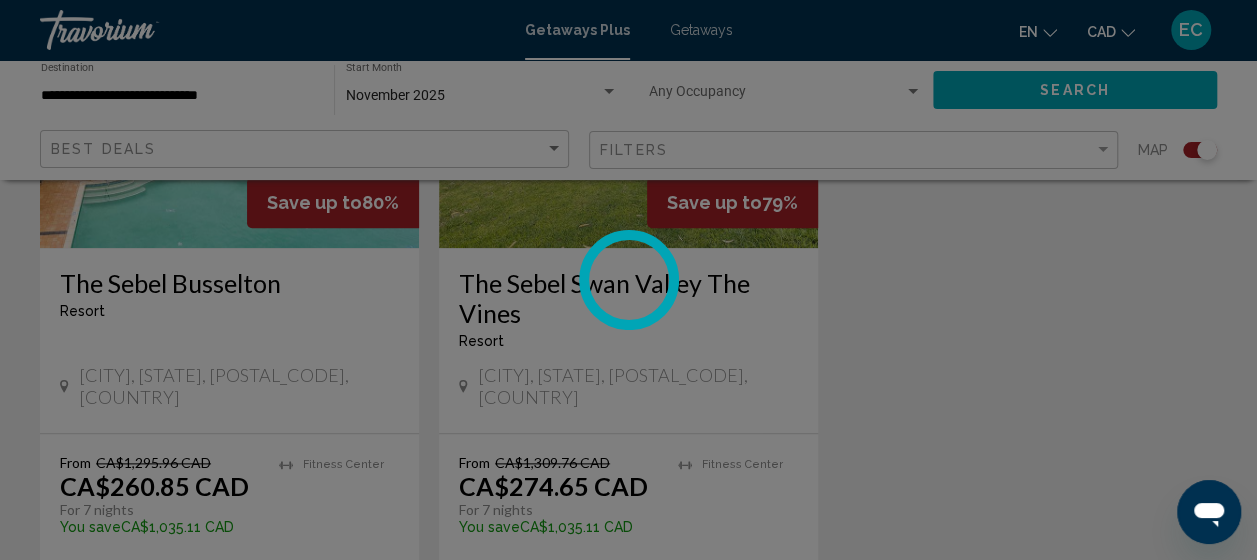 scroll, scrollTop: 255, scrollLeft: 0, axis: vertical 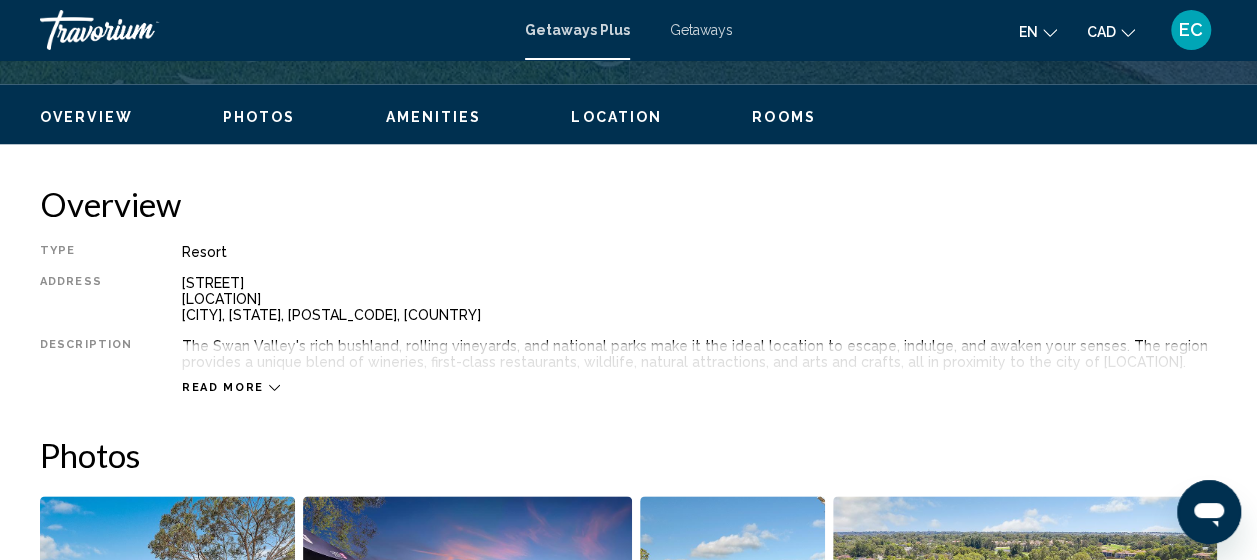 click 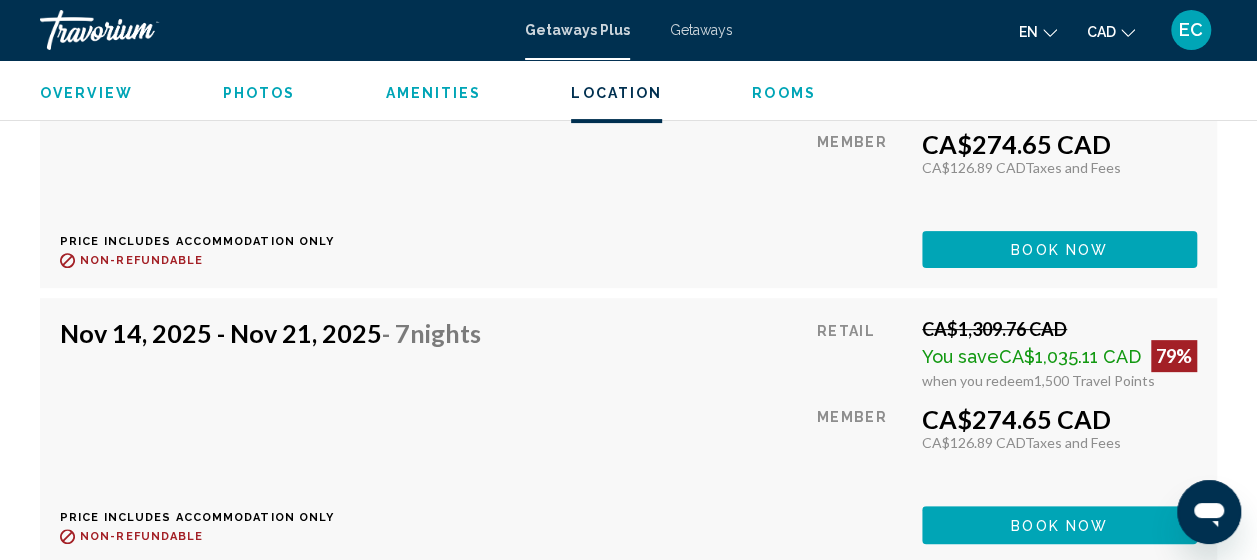 scroll, scrollTop: 3916, scrollLeft: 0, axis: vertical 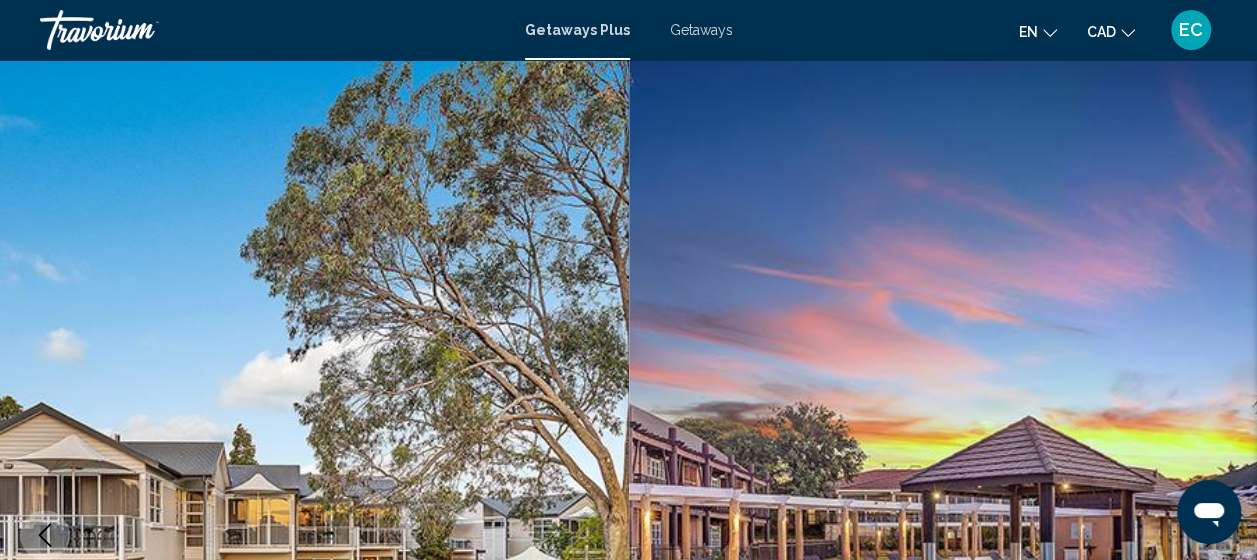 click on "Getaways" at bounding box center (701, 30) 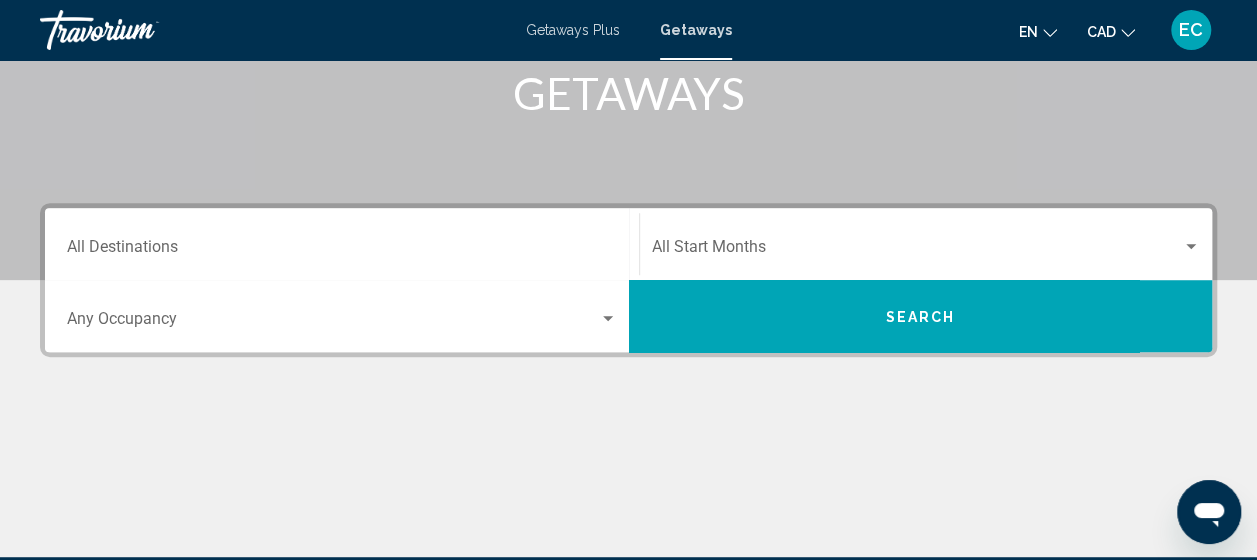 scroll, scrollTop: 325, scrollLeft: 0, axis: vertical 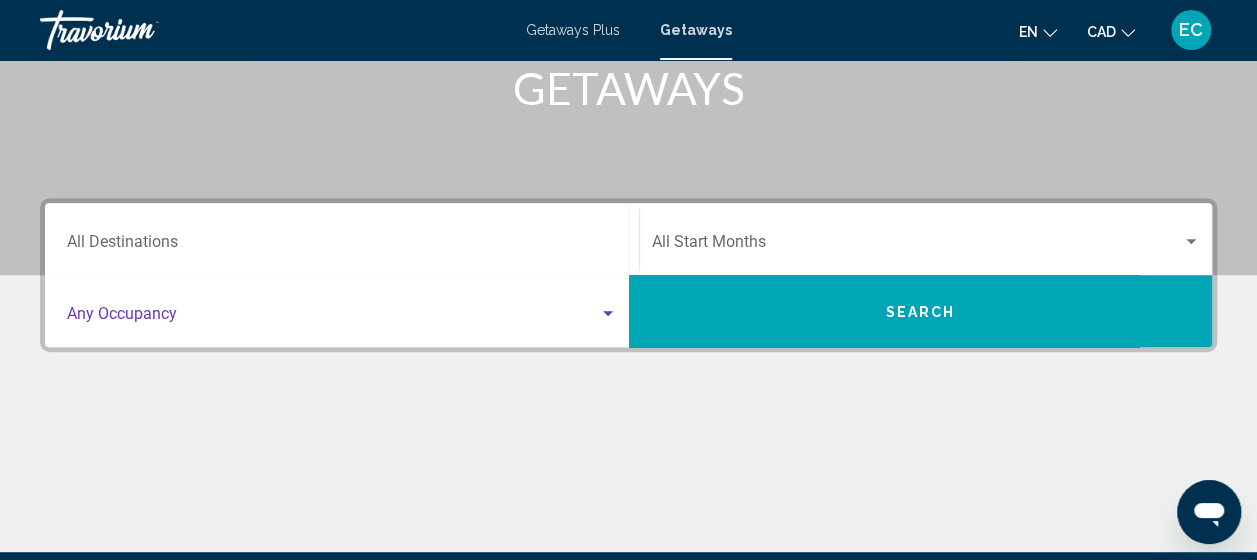 click at bounding box center [608, 314] 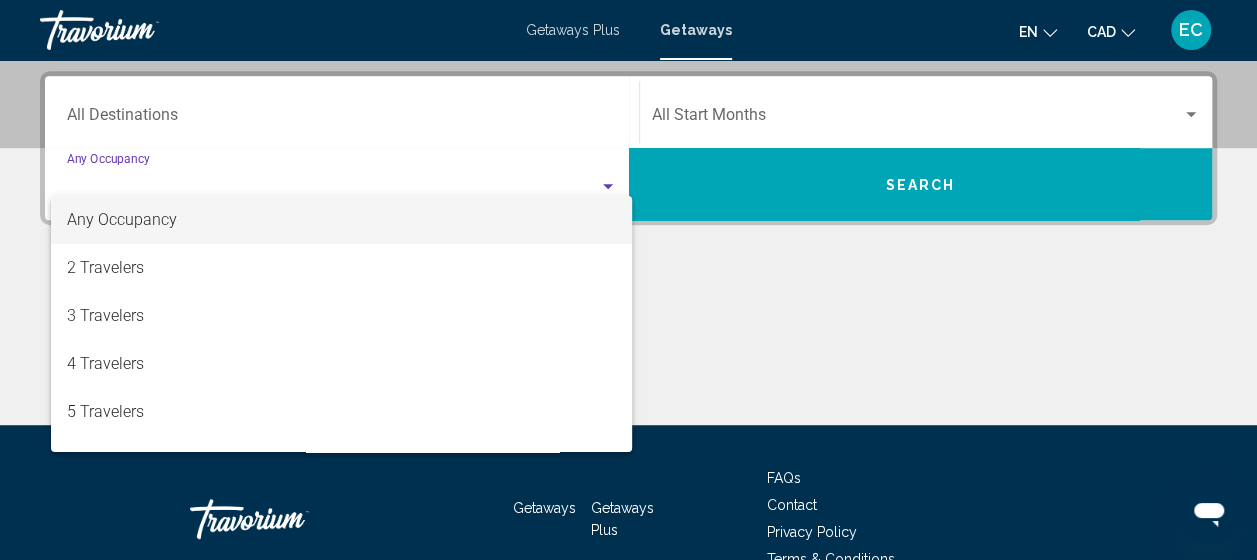scroll, scrollTop: 458, scrollLeft: 0, axis: vertical 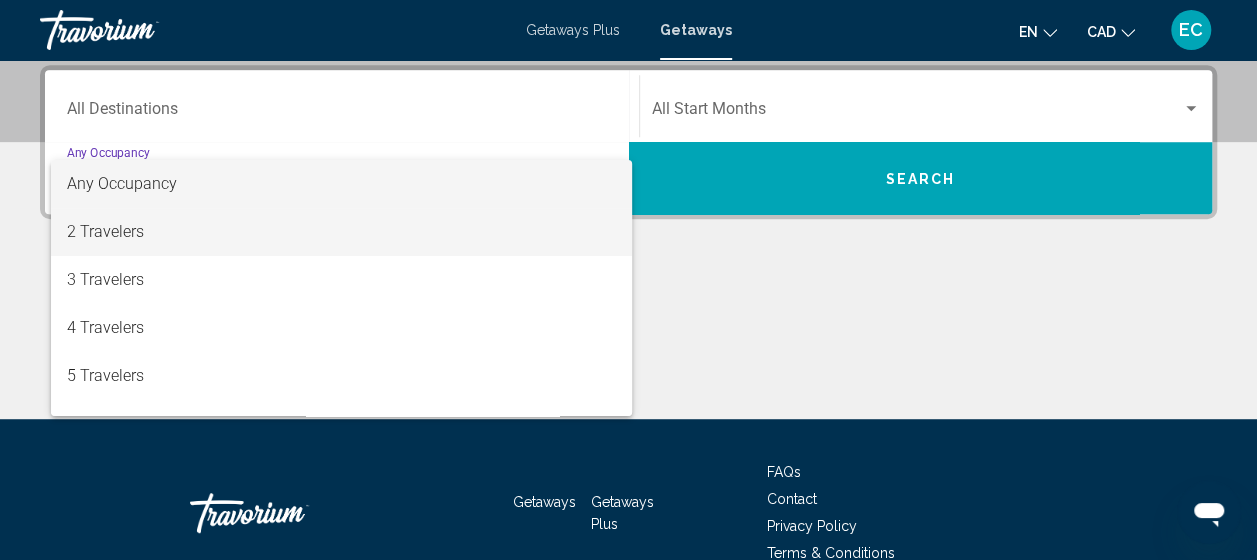 click on "2 Travelers" at bounding box center (342, 232) 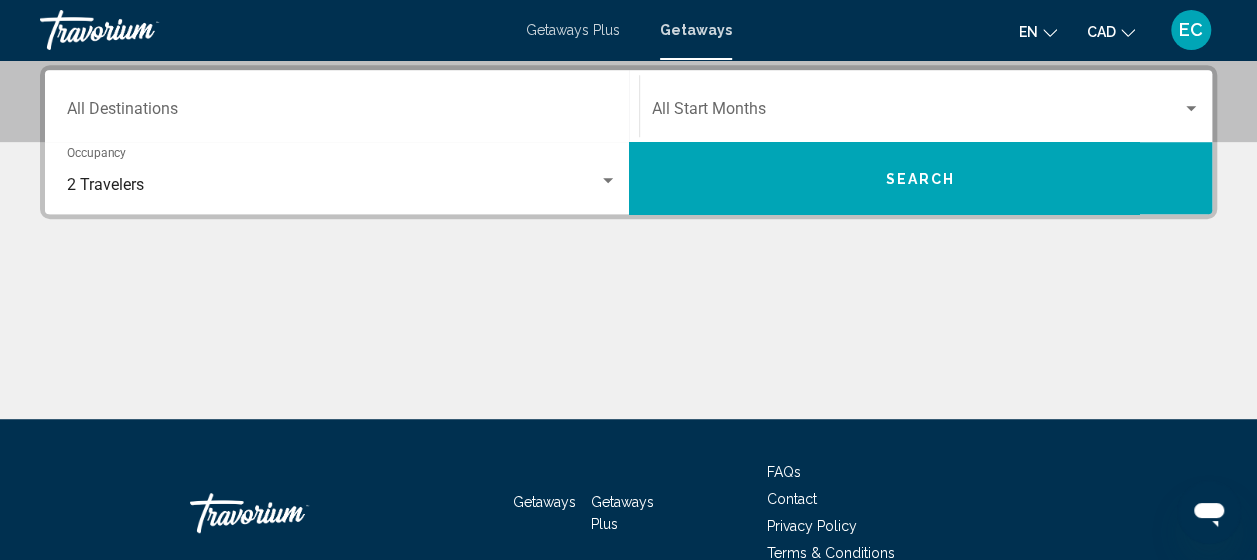 click on "Destination All Destinations" at bounding box center (342, 106) 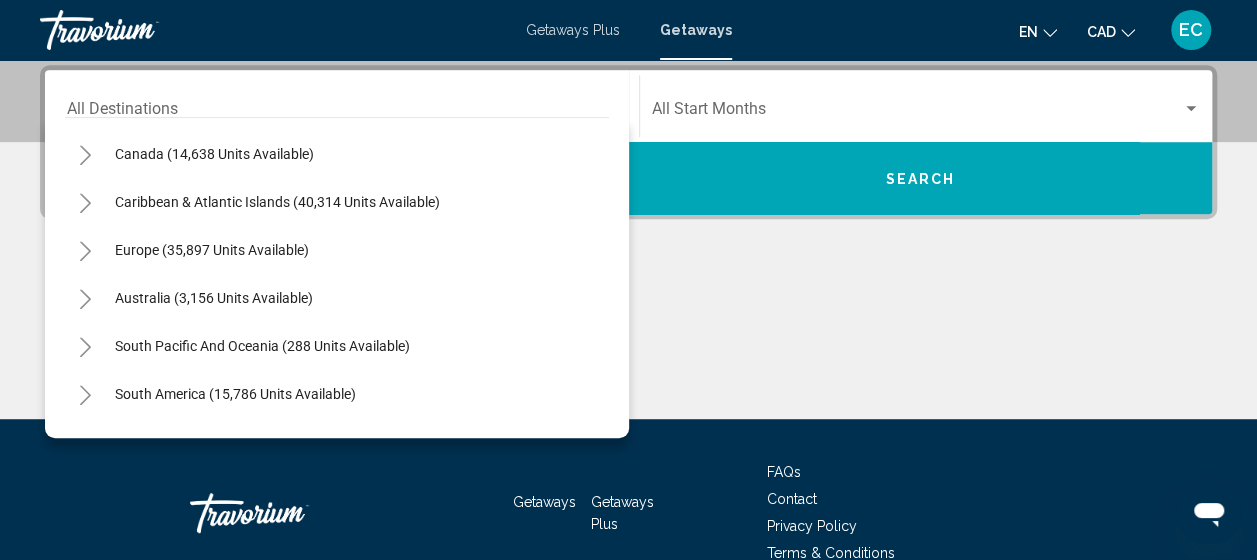 scroll, scrollTop: 166, scrollLeft: 0, axis: vertical 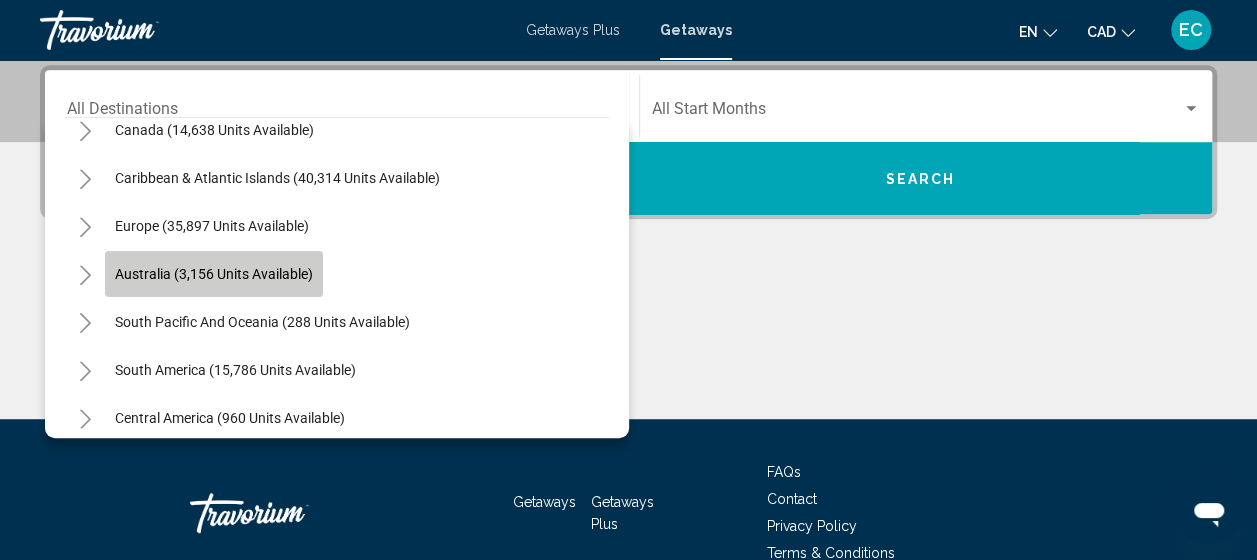 click on "Australia (3,156 units available)" 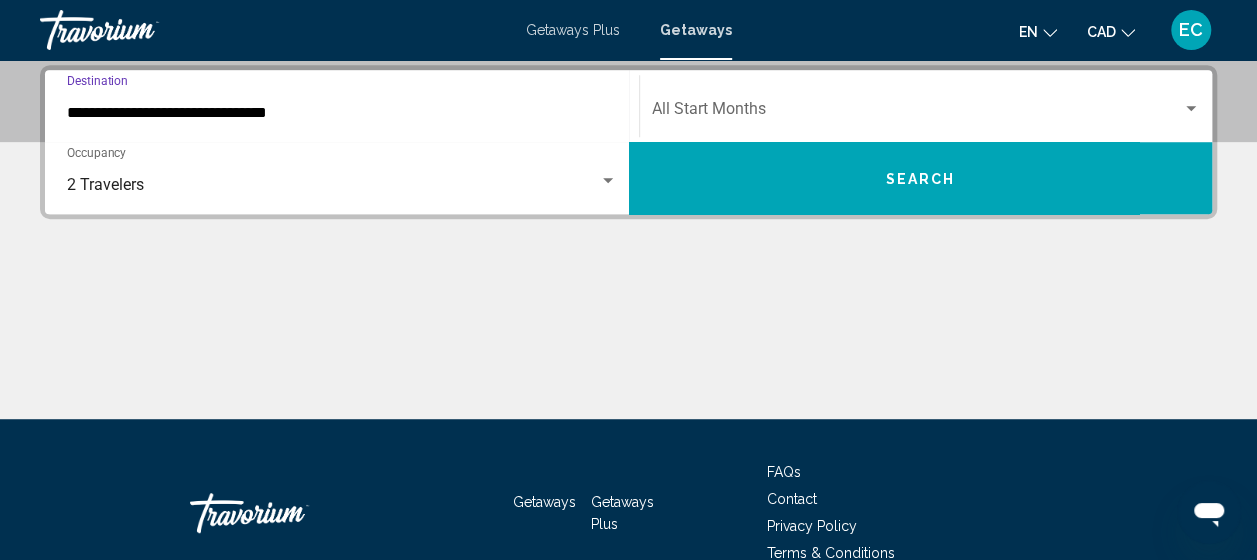 click at bounding box center (917, 113) 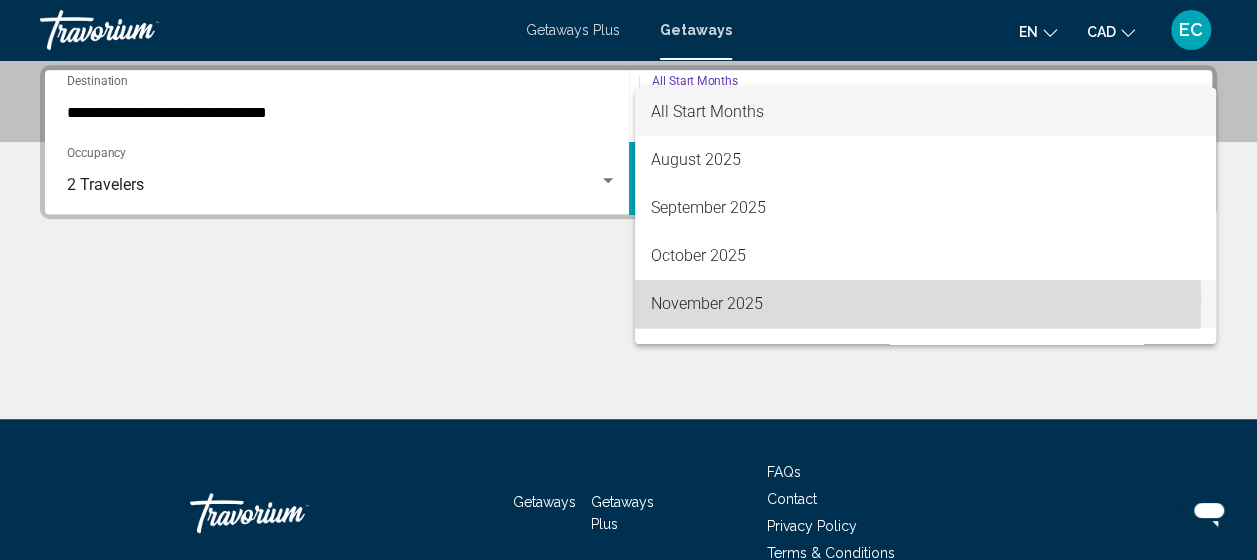 click on "November 2025" at bounding box center (925, 304) 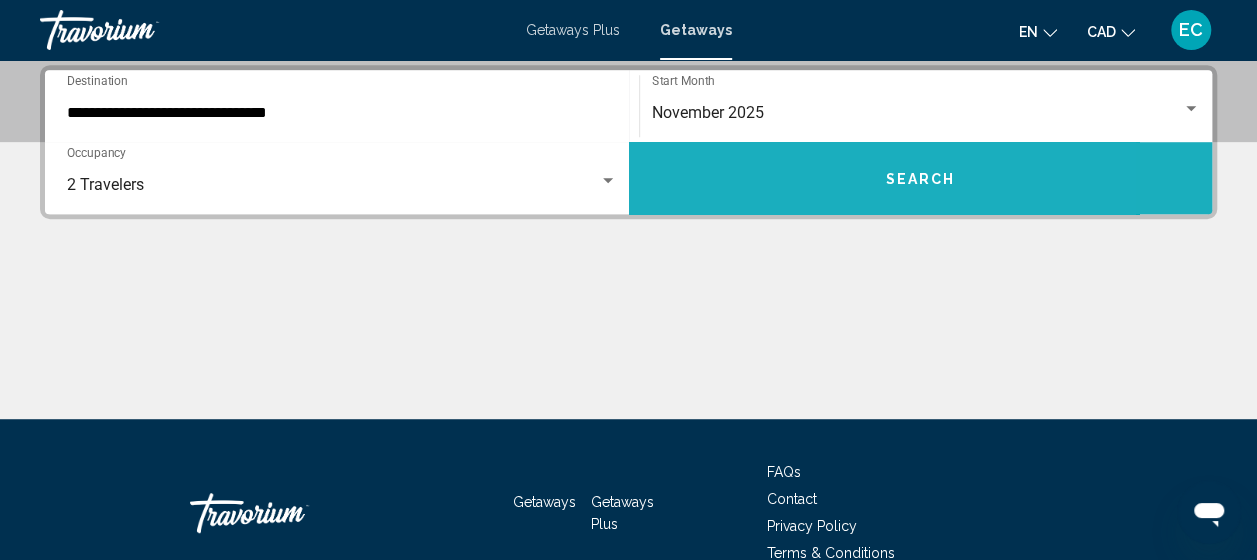 click on "Search" at bounding box center [921, 178] 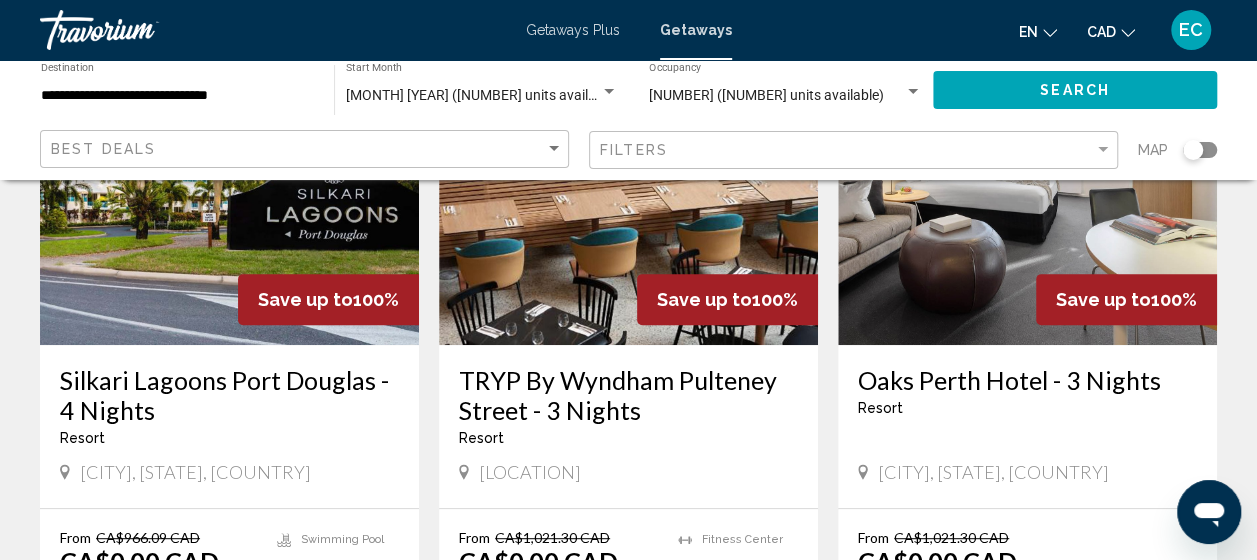 scroll, scrollTop: 0, scrollLeft: 0, axis: both 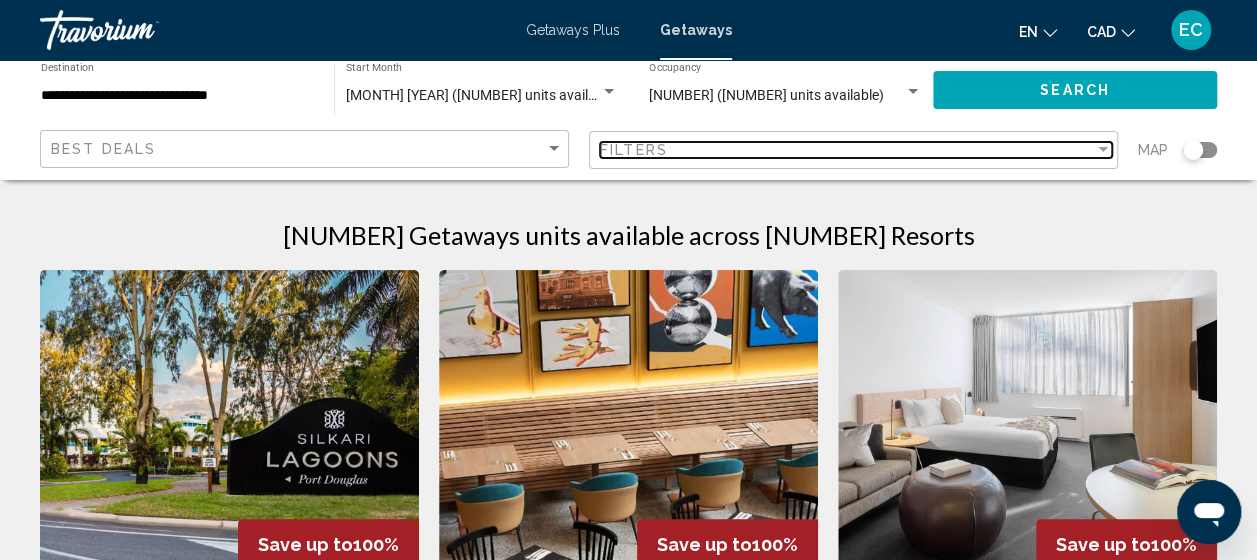 click at bounding box center [1103, 150] 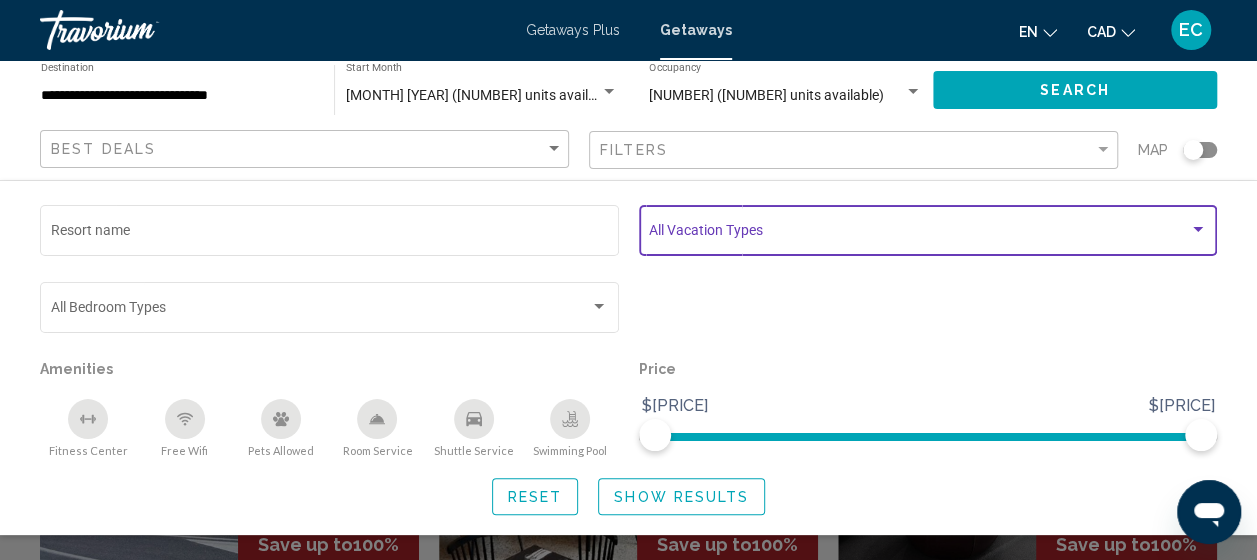 click at bounding box center [1198, 229] 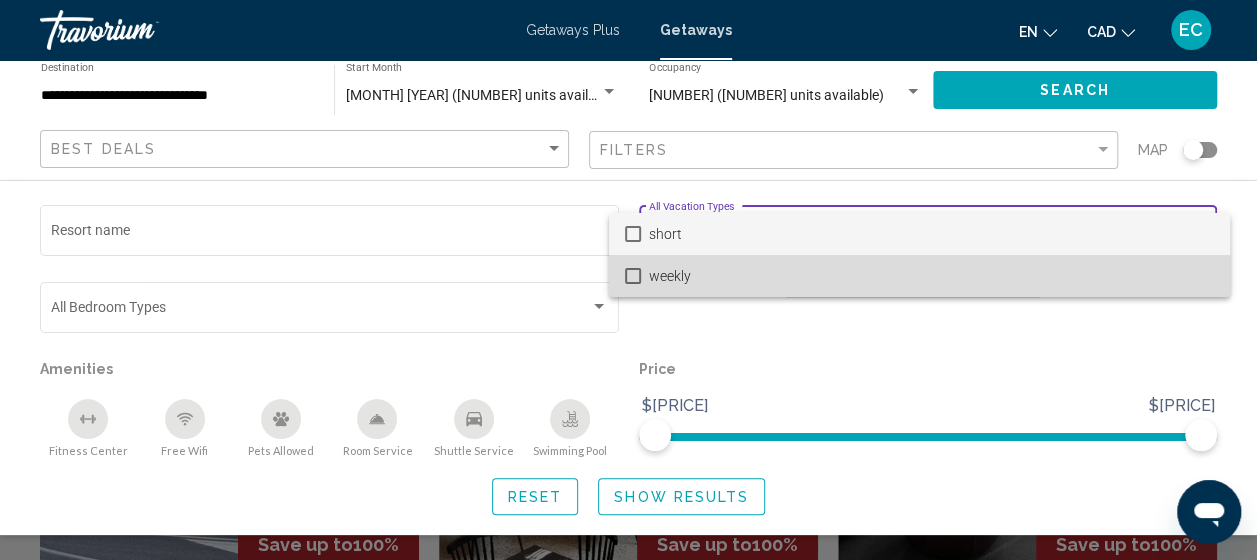 click at bounding box center [633, 276] 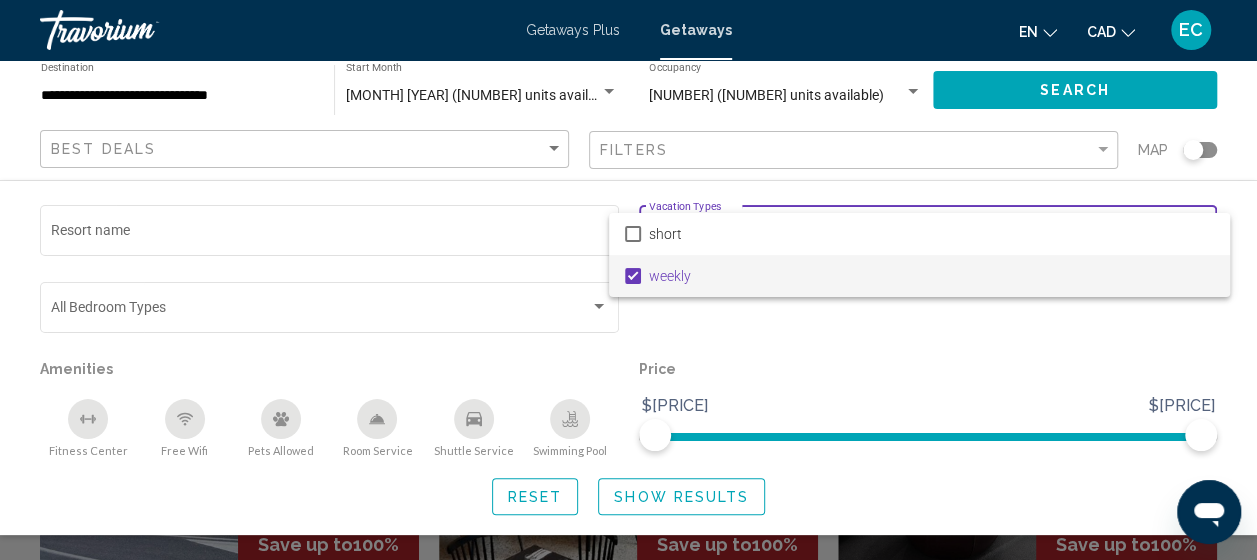 click at bounding box center (628, 280) 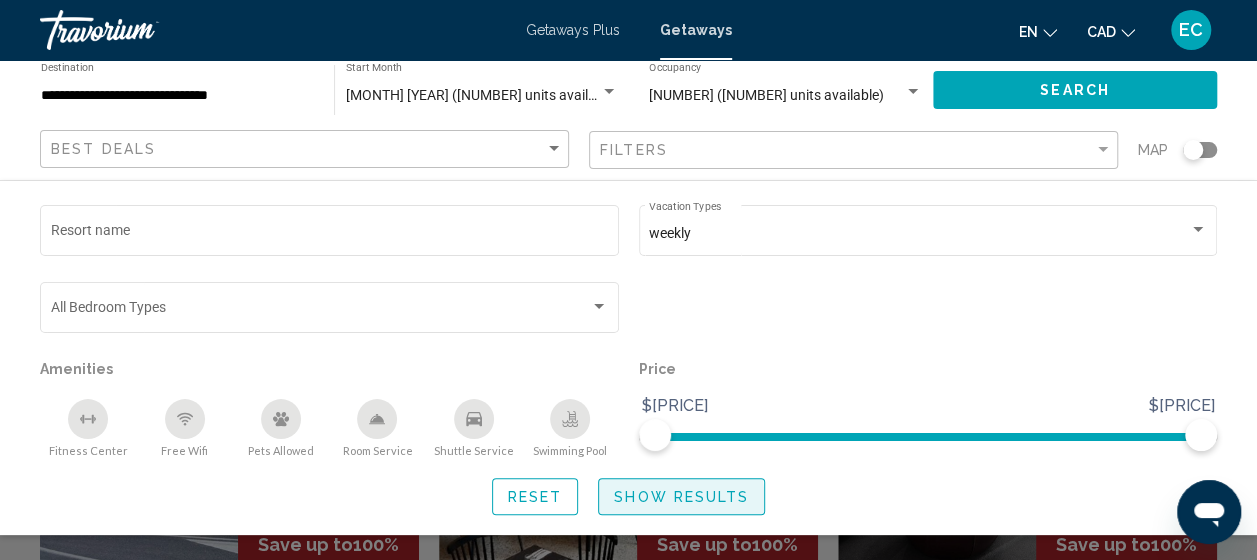 click on "Show Results" 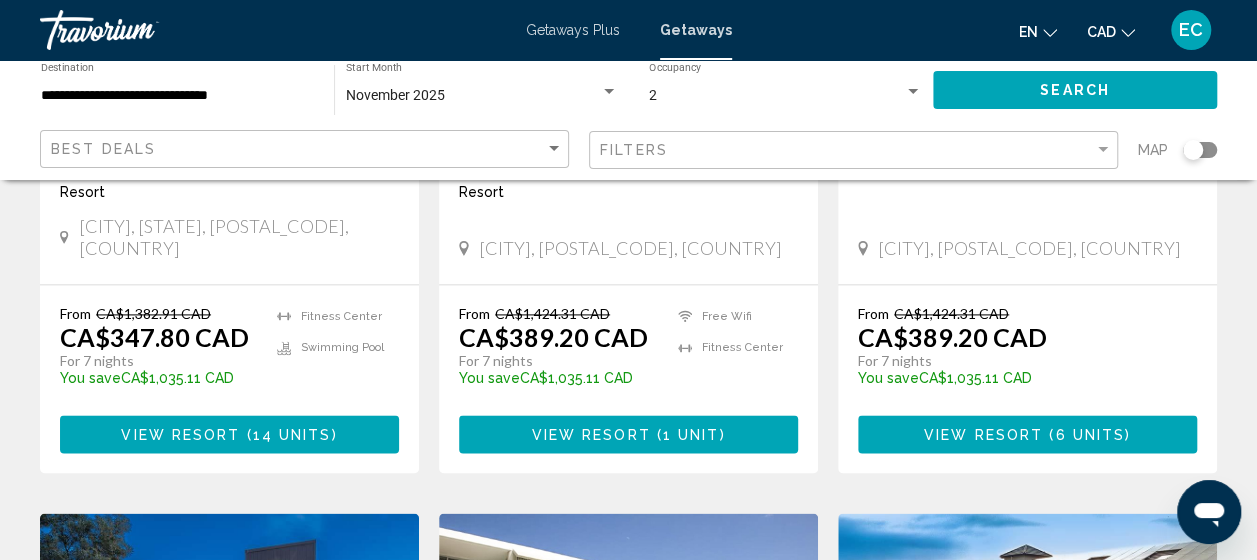 scroll, scrollTop: 1215, scrollLeft: 0, axis: vertical 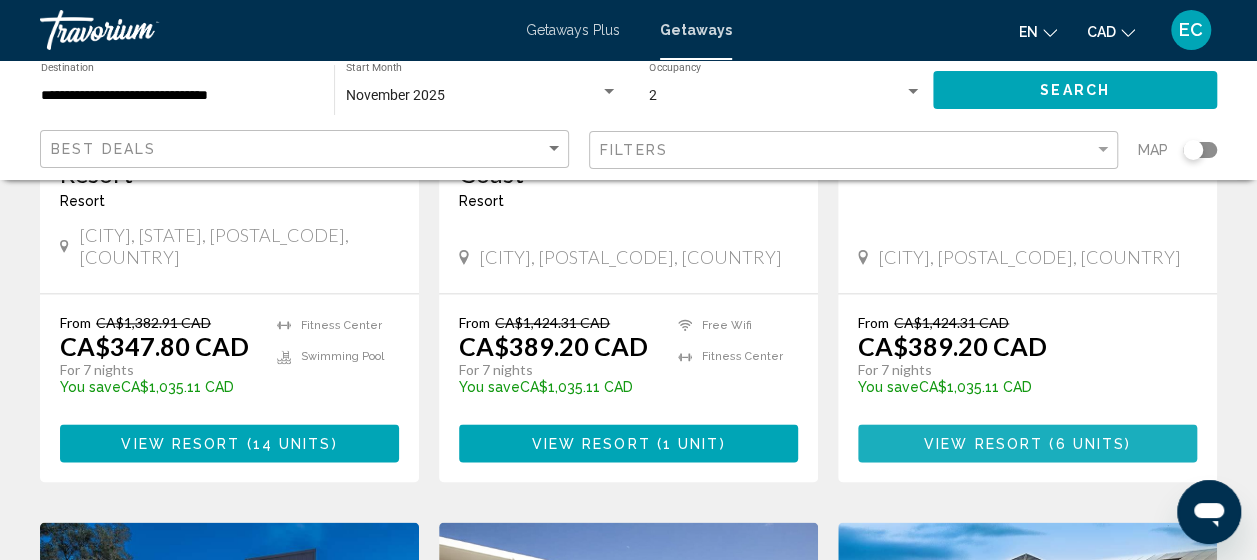 click on "View Resort" at bounding box center (983, 444) 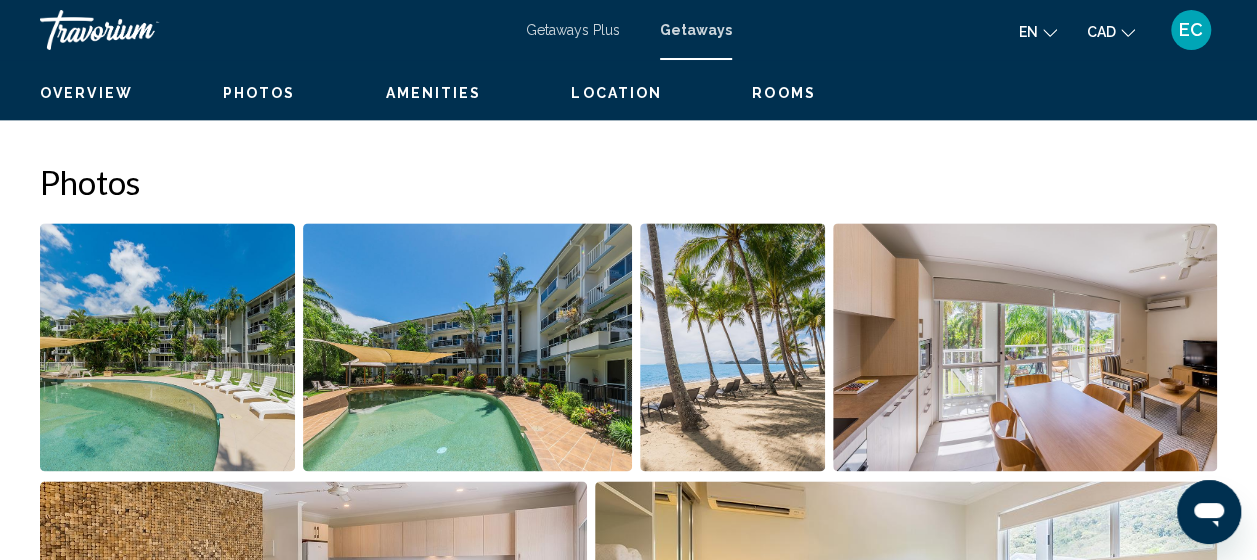 scroll, scrollTop: 255, scrollLeft: 0, axis: vertical 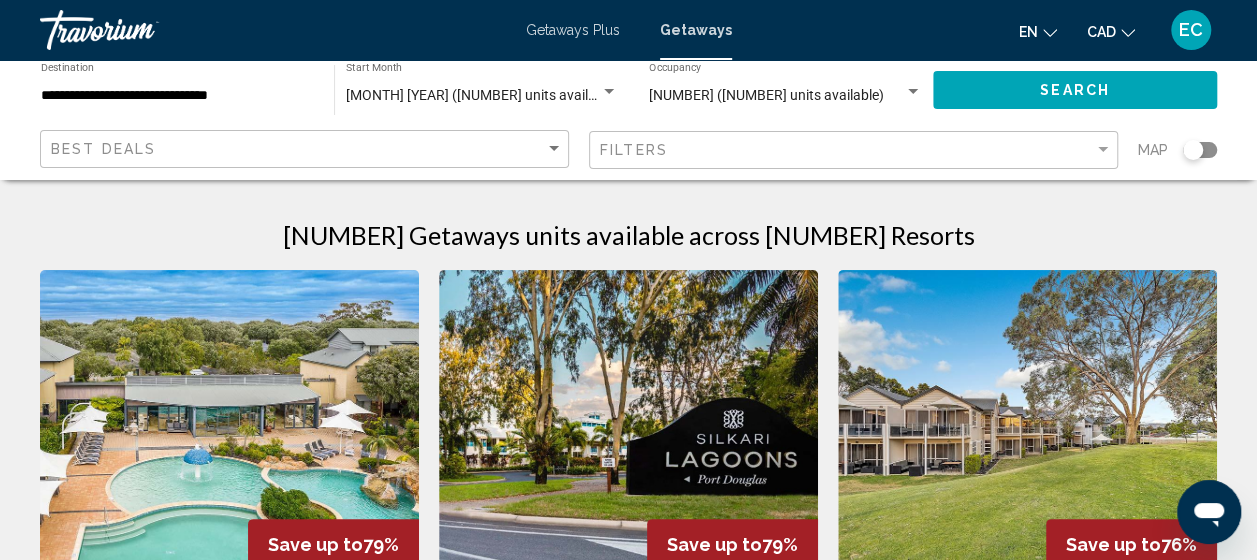 click 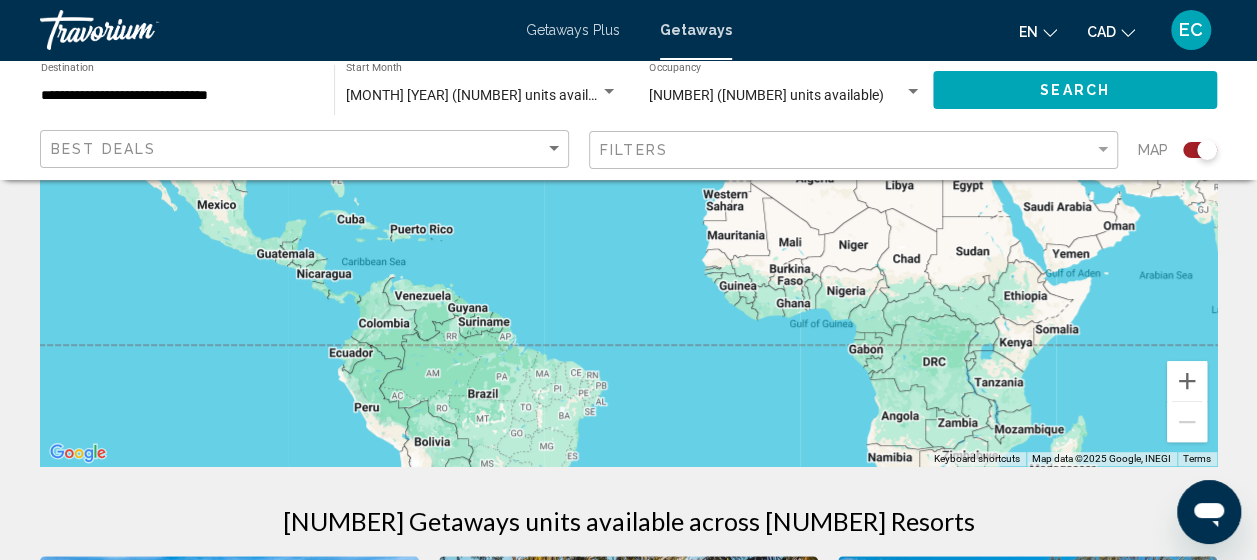 scroll, scrollTop: 324, scrollLeft: 0, axis: vertical 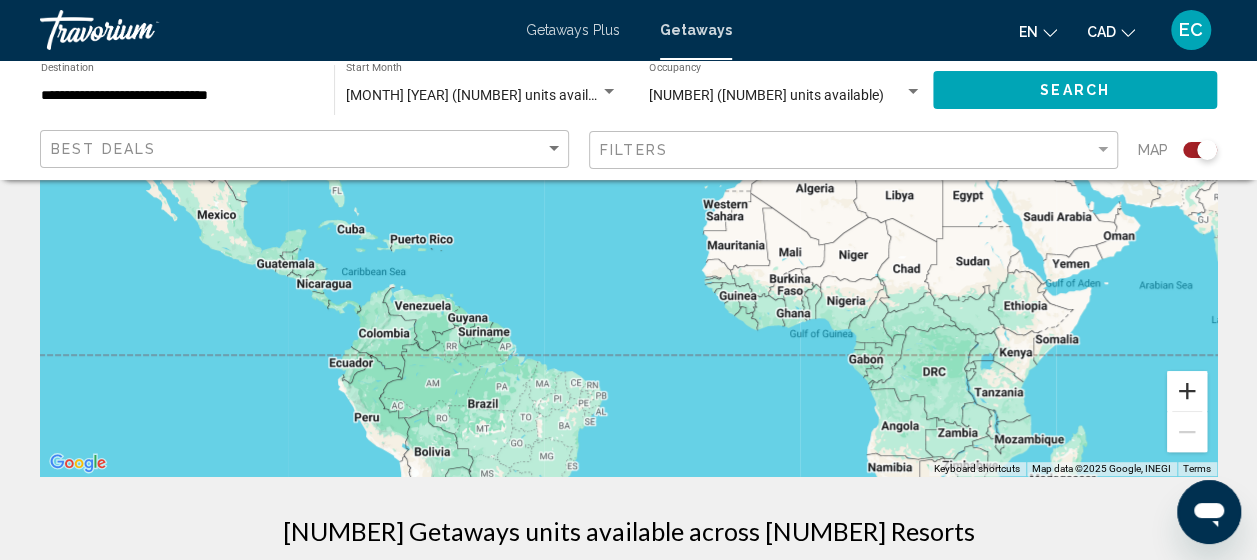 click at bounding box center [1187, 391] 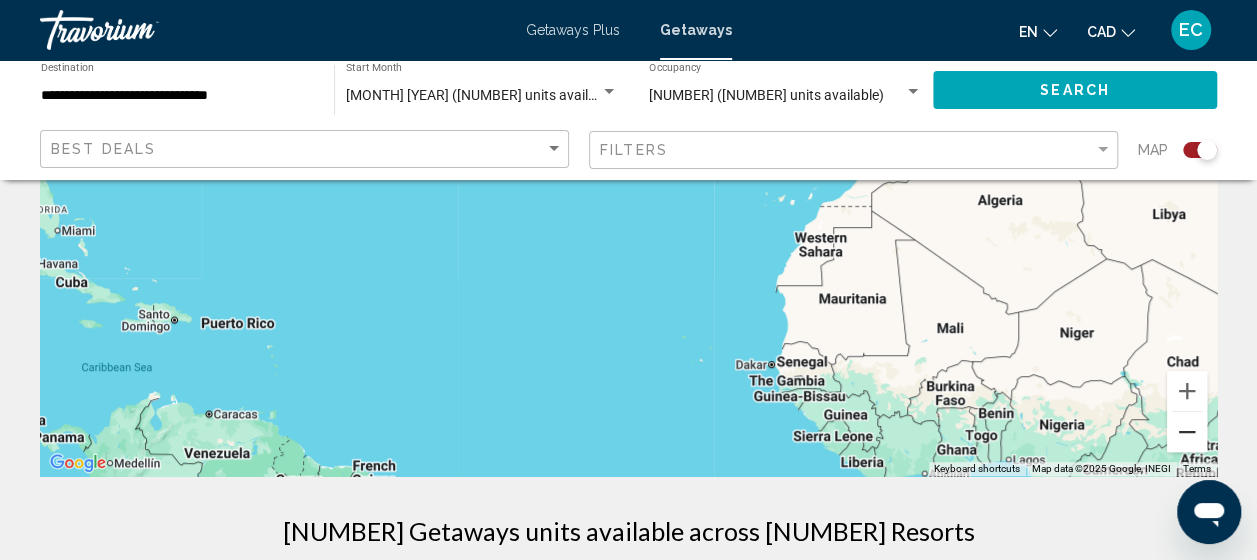 click at bounding box center [1187, 432] 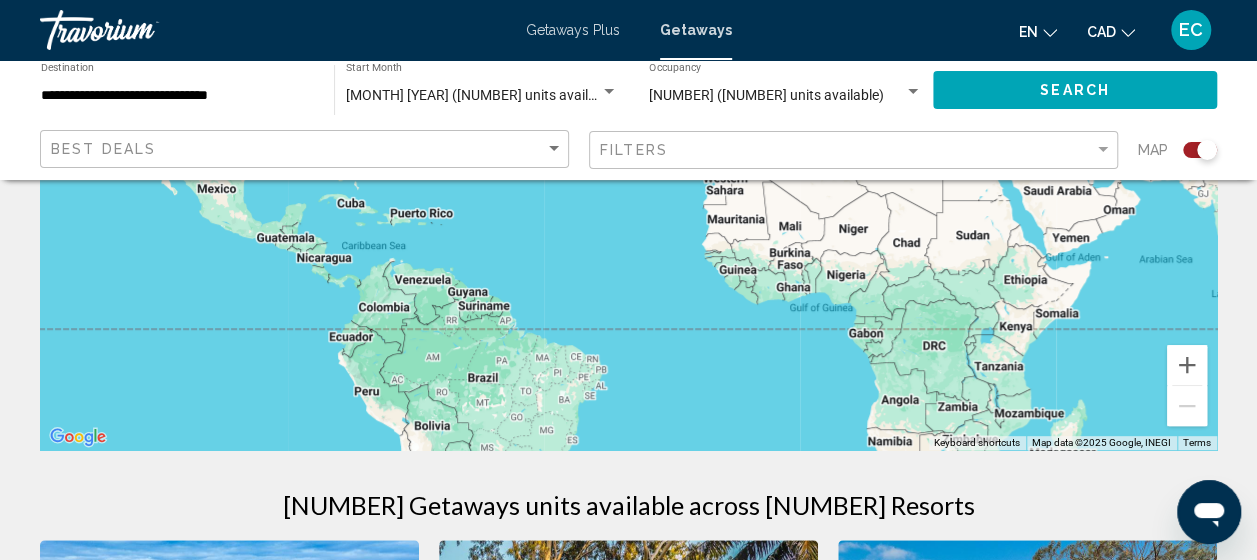 scroll, scrollTop: 329, scrollLeft: 0, axis: vertical 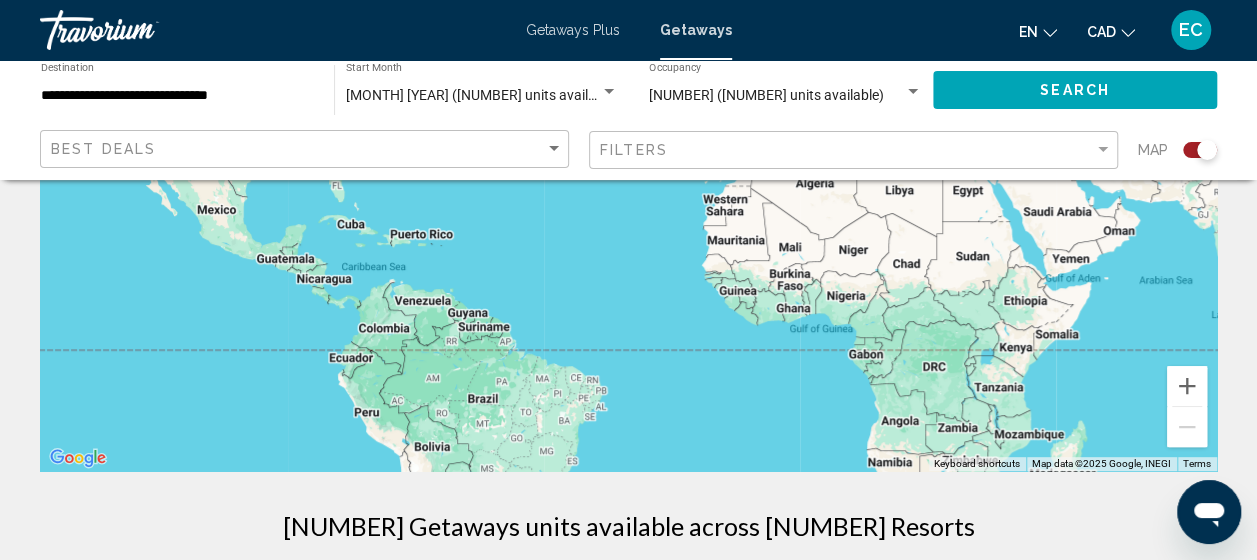click at bounding box center [628, 171] 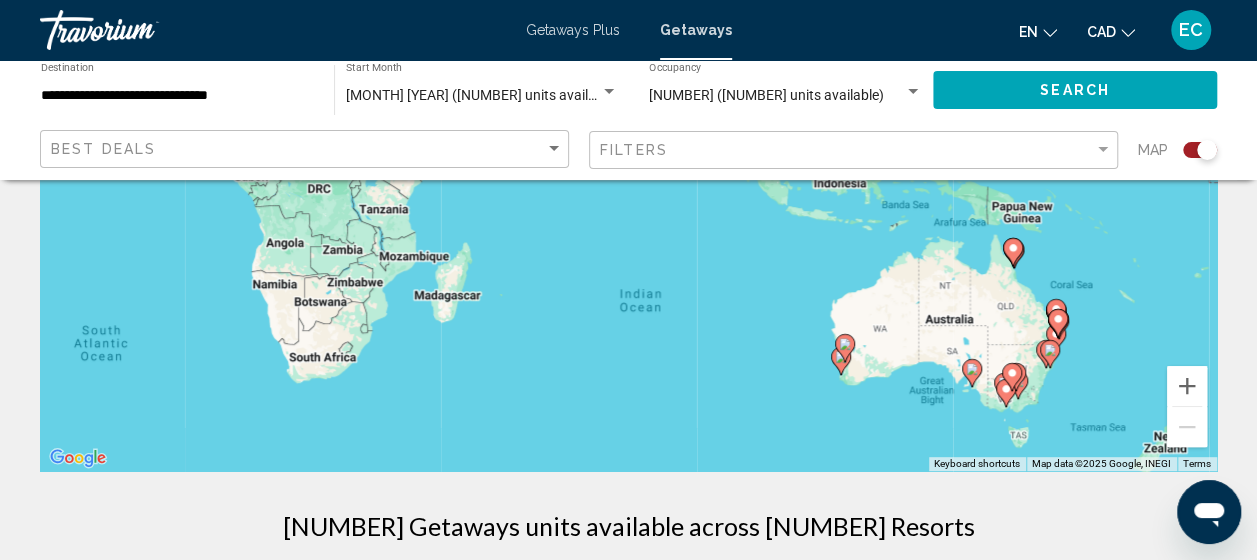 click at bounding box center (845, 348) 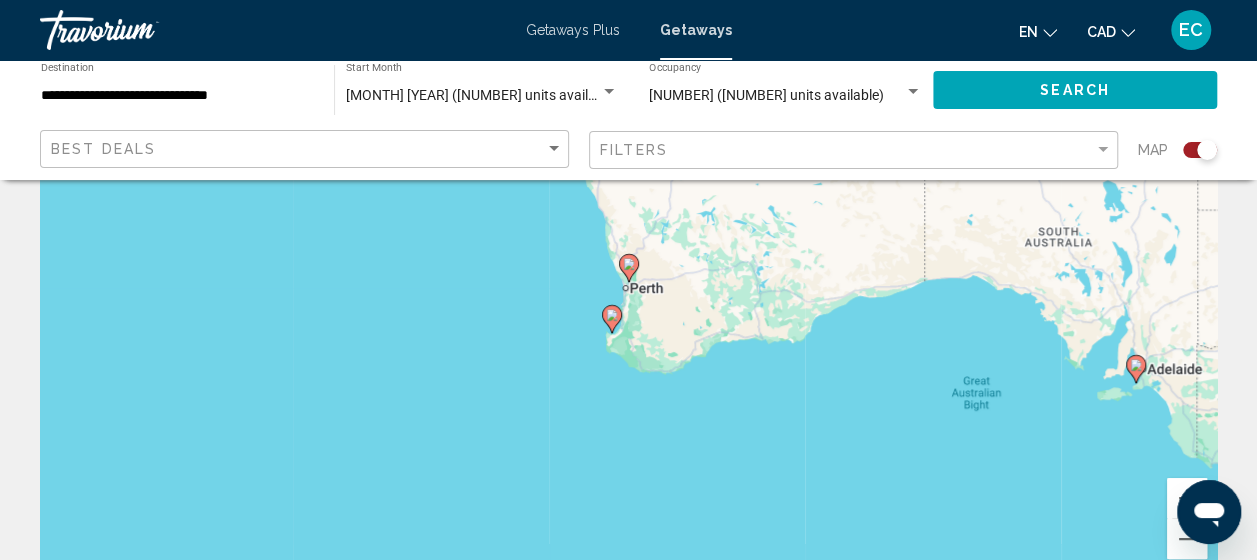 scroll, scrollTop: 207, scrollLeft: 0, axis: vertical 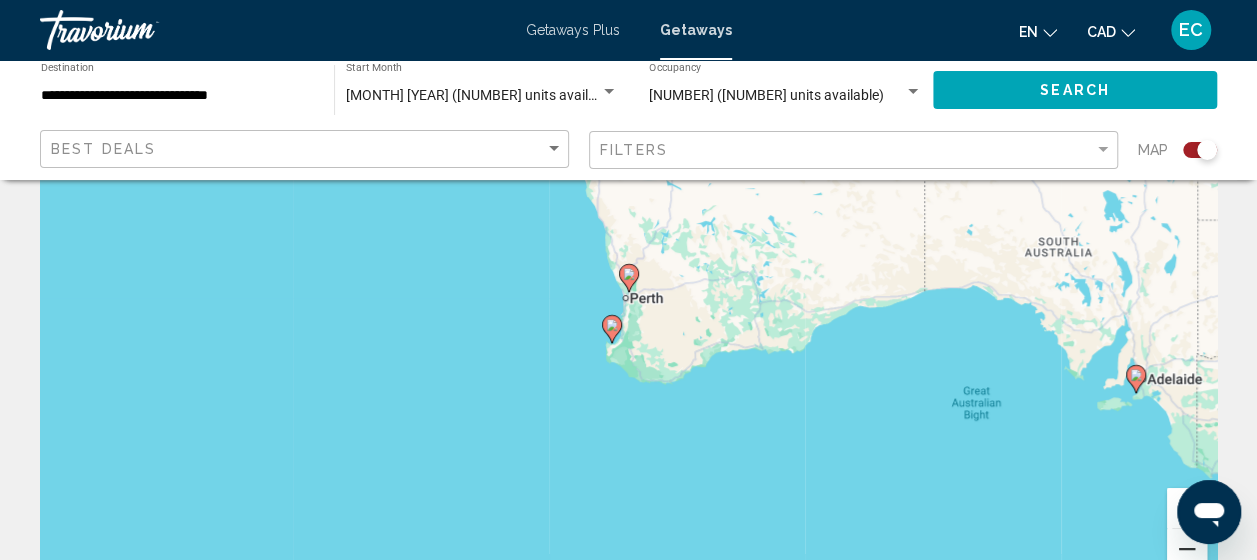 click at bounding box center (1187, 549) 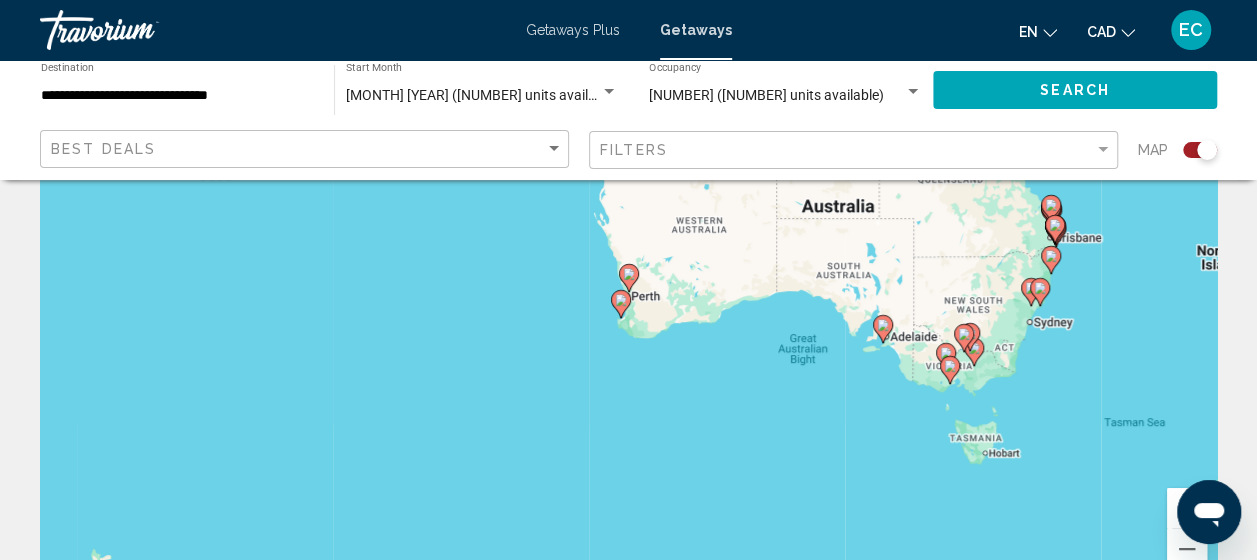 click 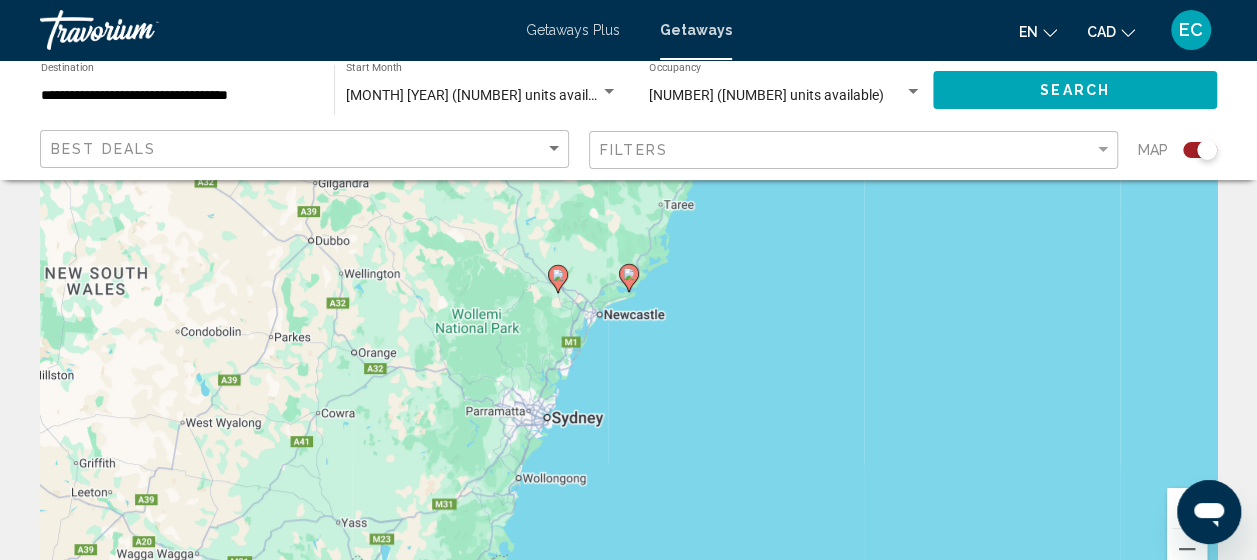 click 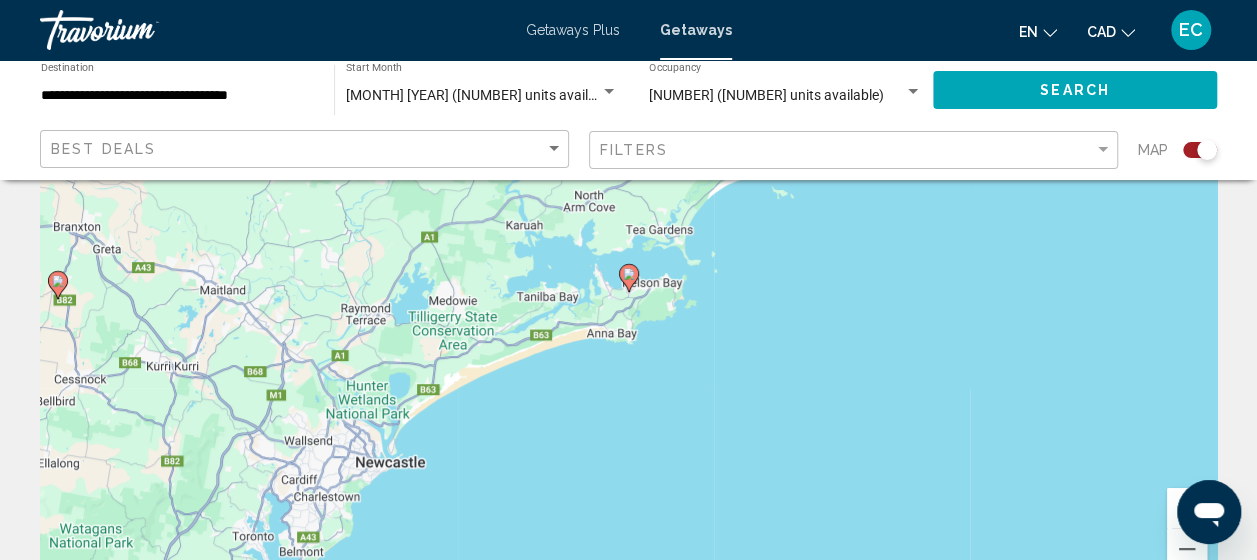 click 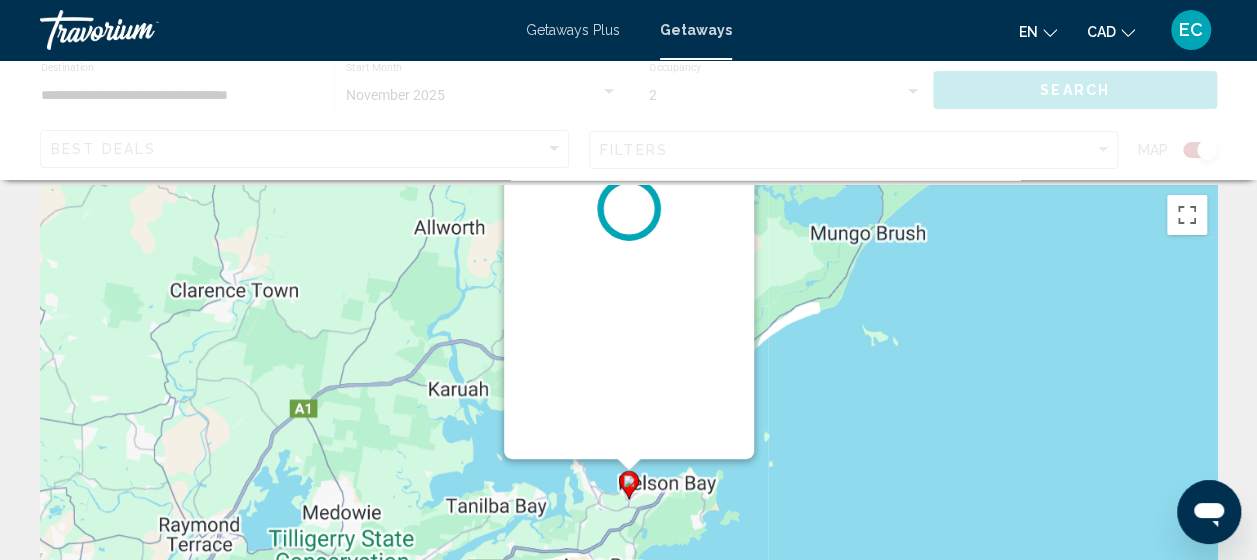 scroll, scrollTop: 0, scrollLeft: 0, axis: both 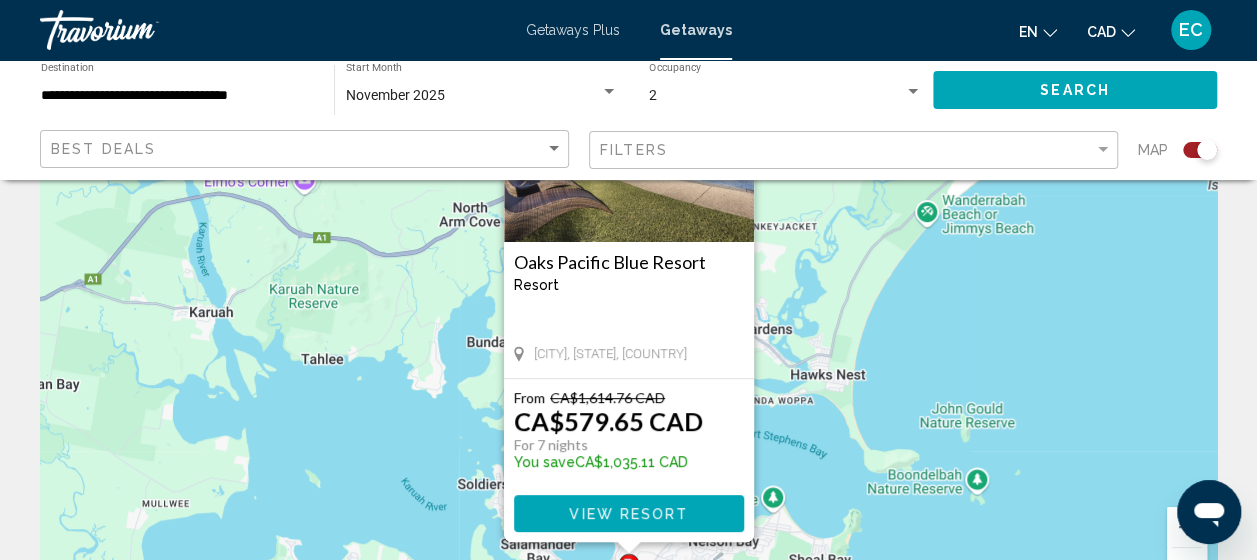 click on "To activate drag with keyboard, press Alt + Enter. Once in keyboard drag state, use the arrow keys to move the marker. To complete the drag, press the Enter key. To cancel, press Escape.  Oaks Pacific Blue Resort  Resort  -  This is an adults only resort
[LOCATION], [STATE], [COUNTRY] From CA$1,614.76 CAD CA$579.65 CAD For [NUMBER] nights You save  CA$1,035.11 CAD  View Resort" at bounding box center (628, 312) 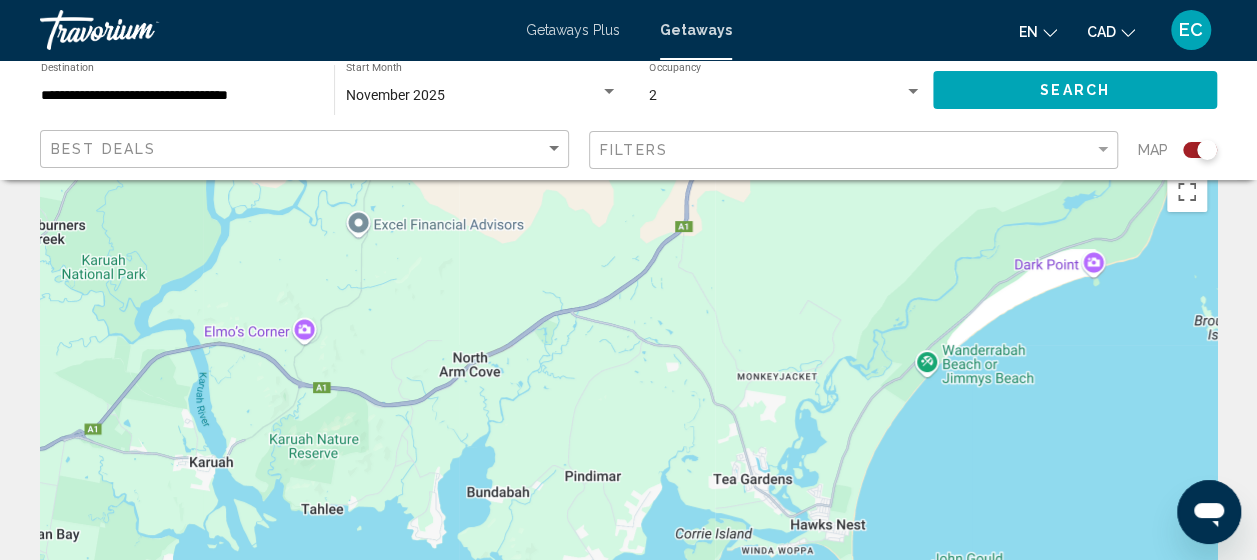scroll, scrollTop: 0, scrollLeft: 0, axis: both 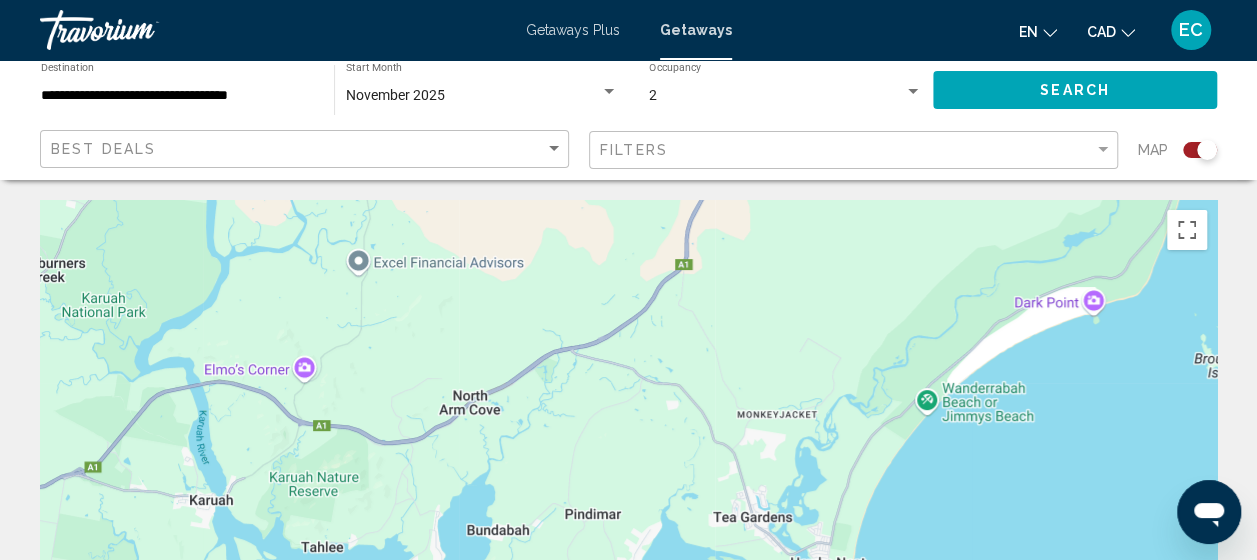 click on "To activate drag with keyboard, press Alt + Enter. Once in keyboard drag state, use the arrow keys to move the marker. To complete the drag, press the Enter key. To cancel, press Escape." at bounding box center (628, 500) 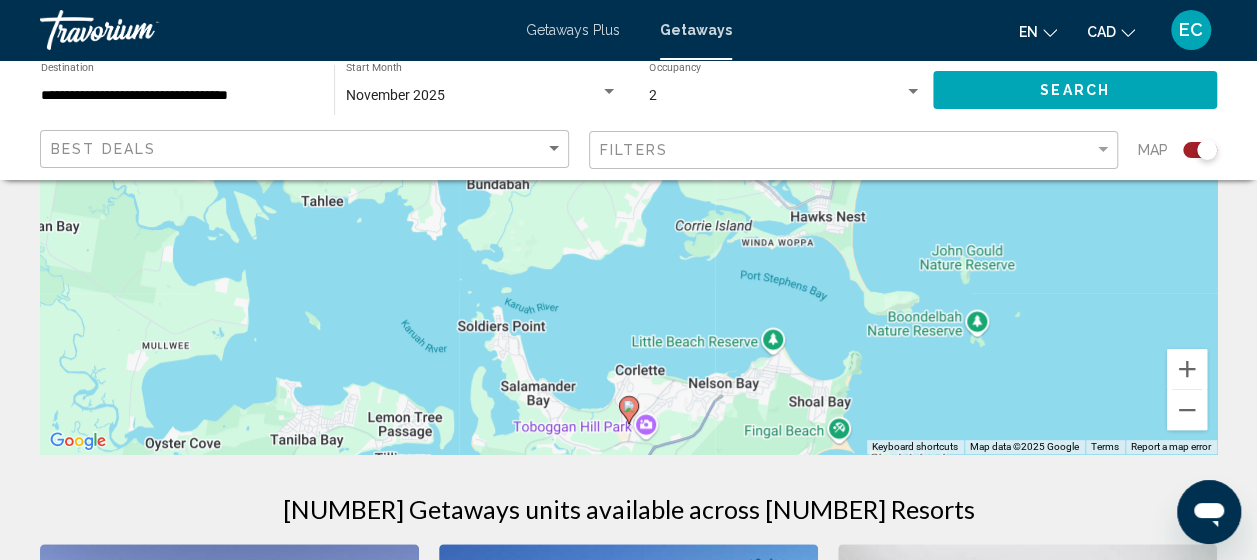scroll, scrollTop: 352, scrollLeft: 0, axis: vertical 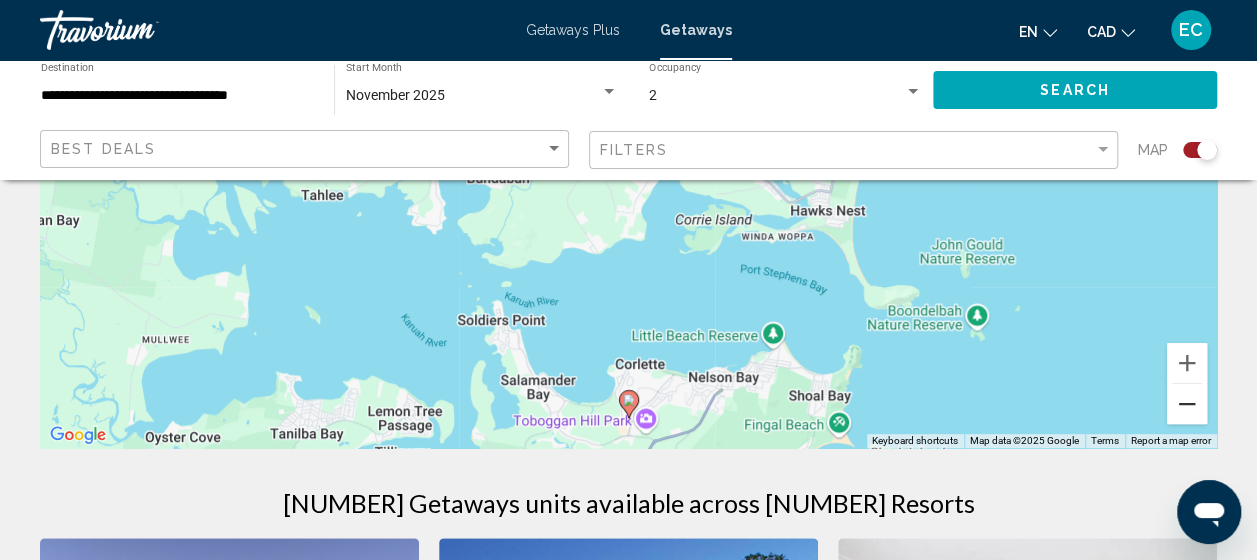 click at bounding box center (1187, 404) 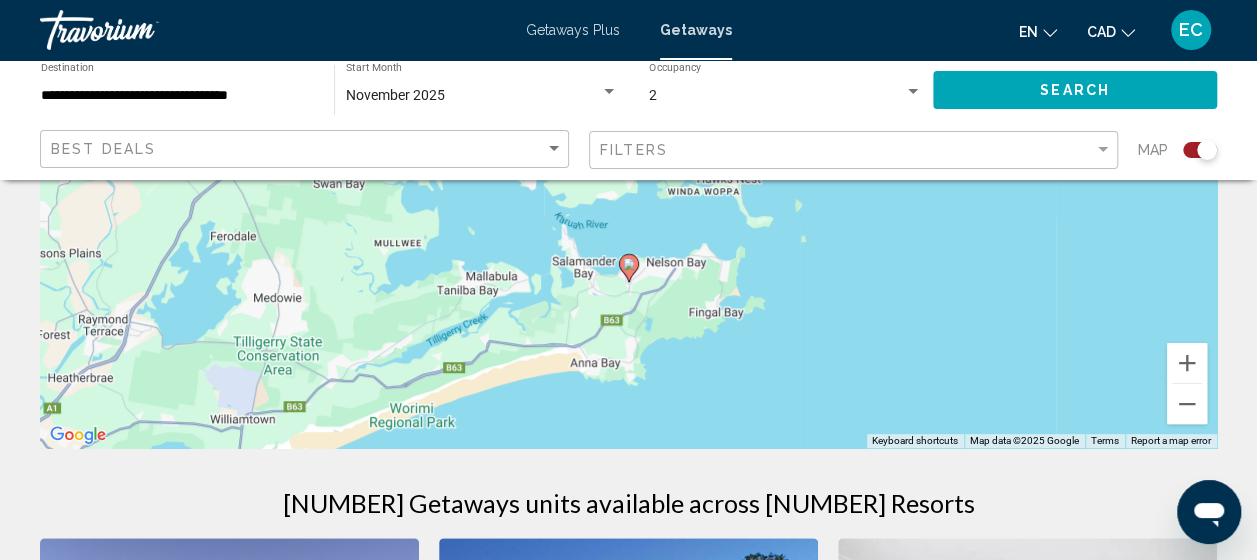 click at bounding box center (629, 268) 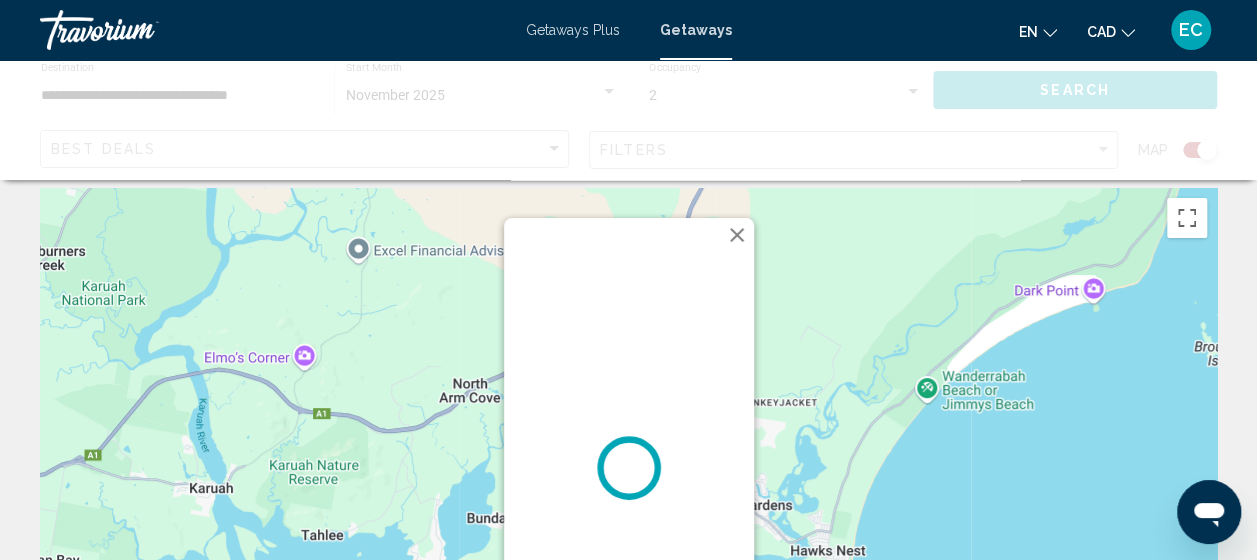 scroll, scrollTop: 0, scrollLeft: 0, axis: both 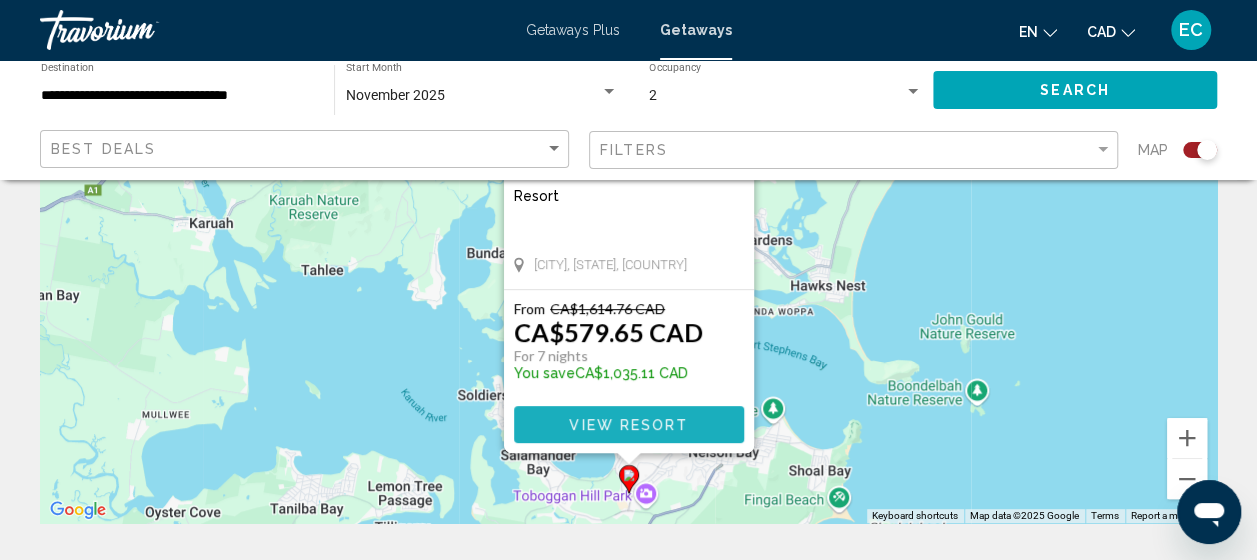 click on "View Resort" at bounding box center [628, 425] 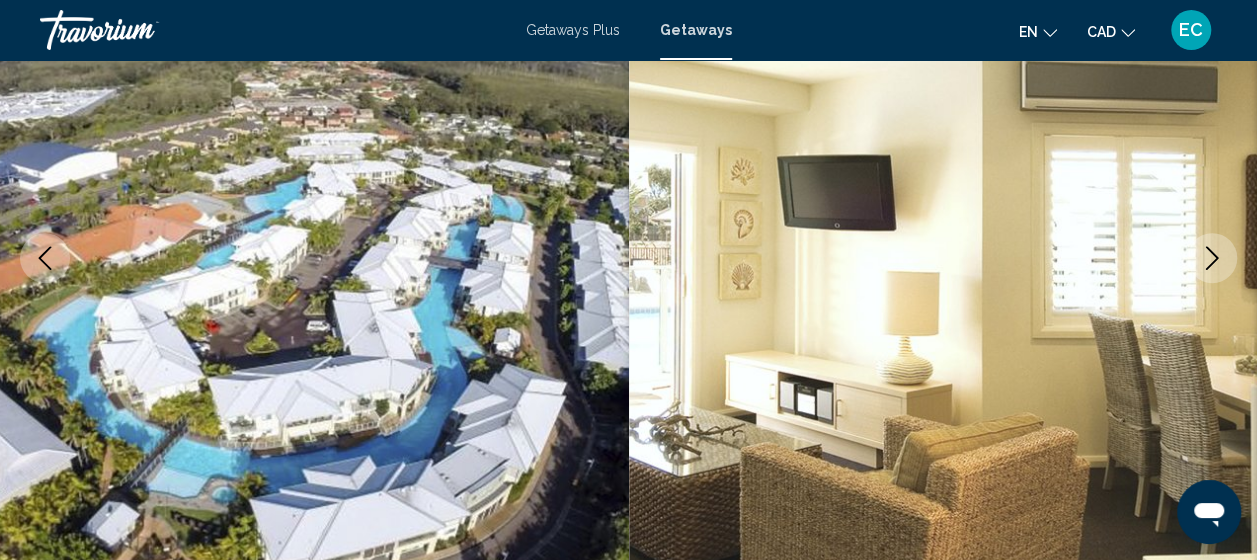 scroll, scrollTop: 255, scrollLeft: 0, axis: vertical 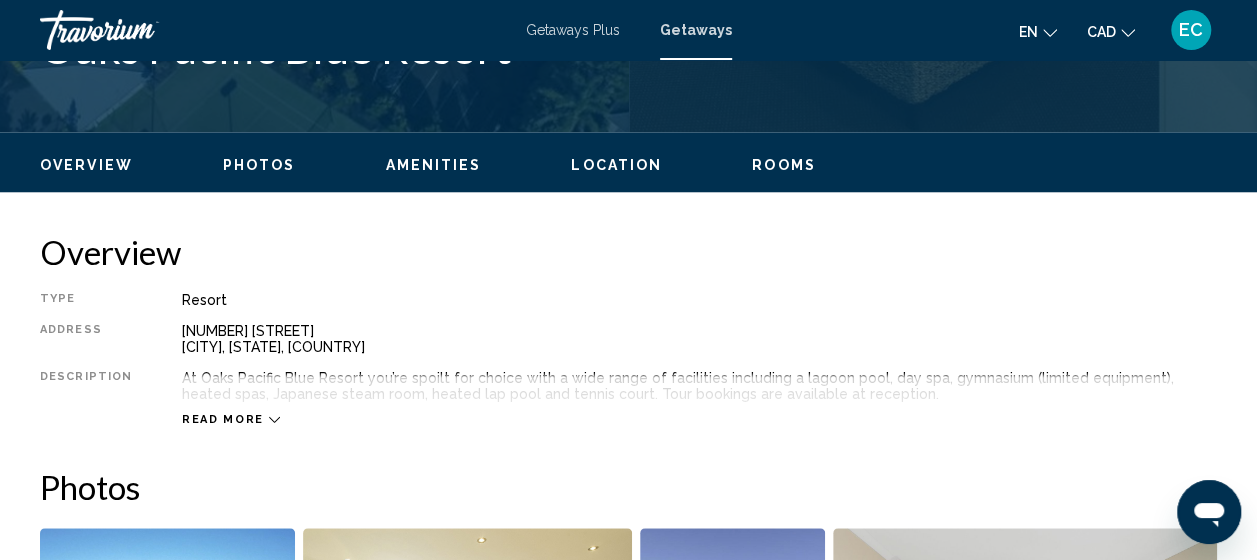 click 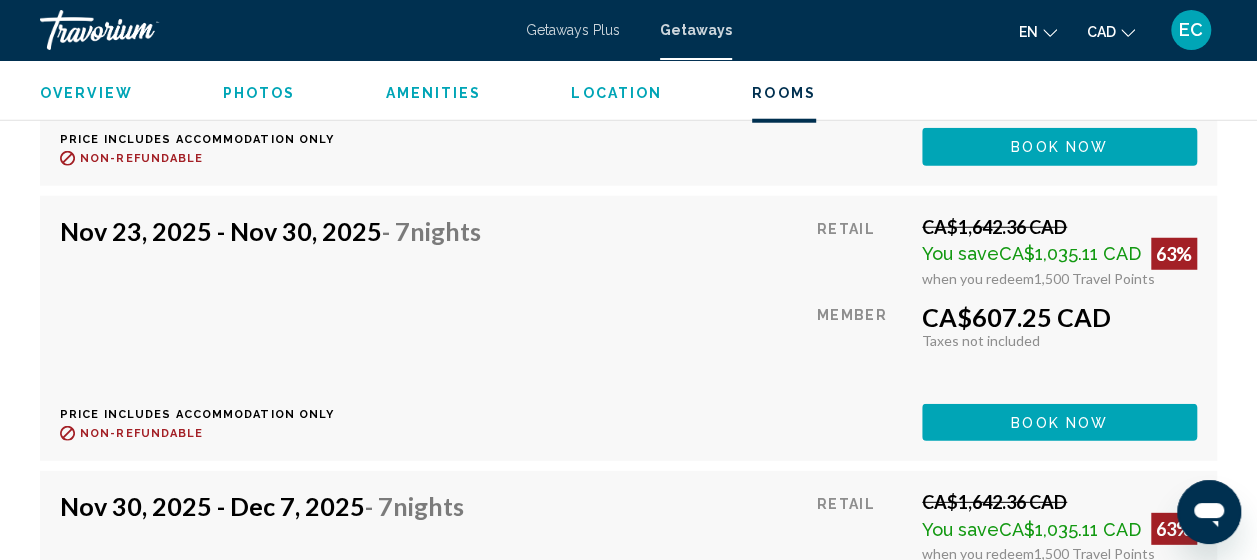 scroll, scrollTop: 6354, scrollLeft: 0, axis: vertical 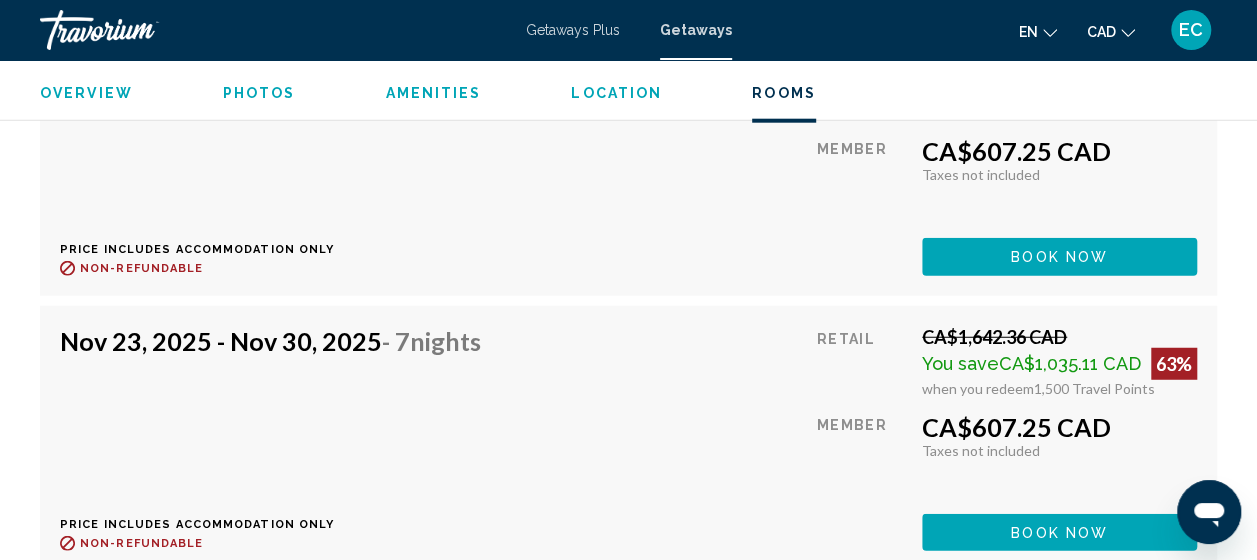 click on "CA$1,642.36 CAD  You save  CA$1,035.11 CAD   [PERCENTAGE]%  when you redeem  [NUMBER]  Travel Points" at bounding box center (1059, -1438) 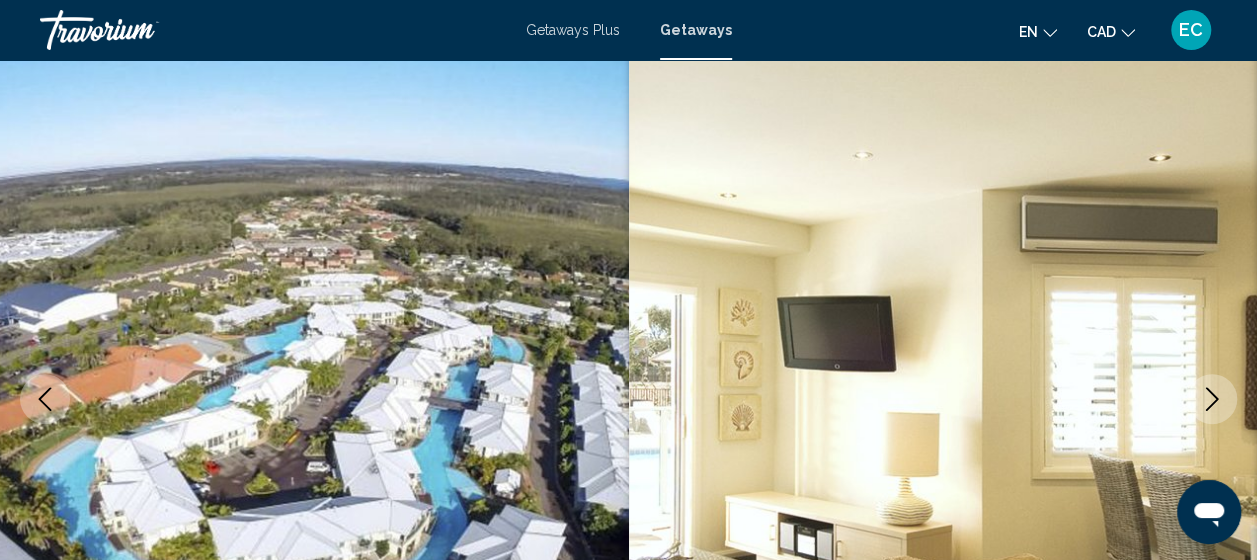 scroll, scrollTop: 0, scrollLeft: 0, axis: both 